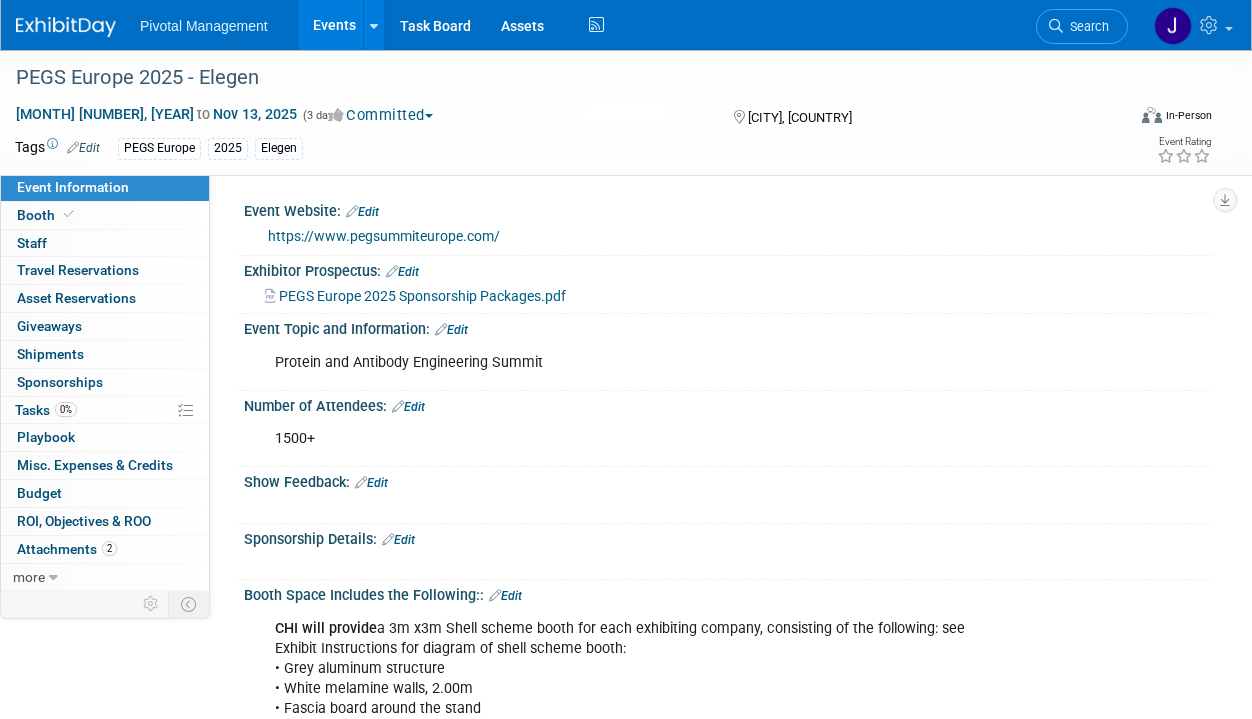 scroll, scrollTop: 1905, scrollLeft: 0, axis: vertical 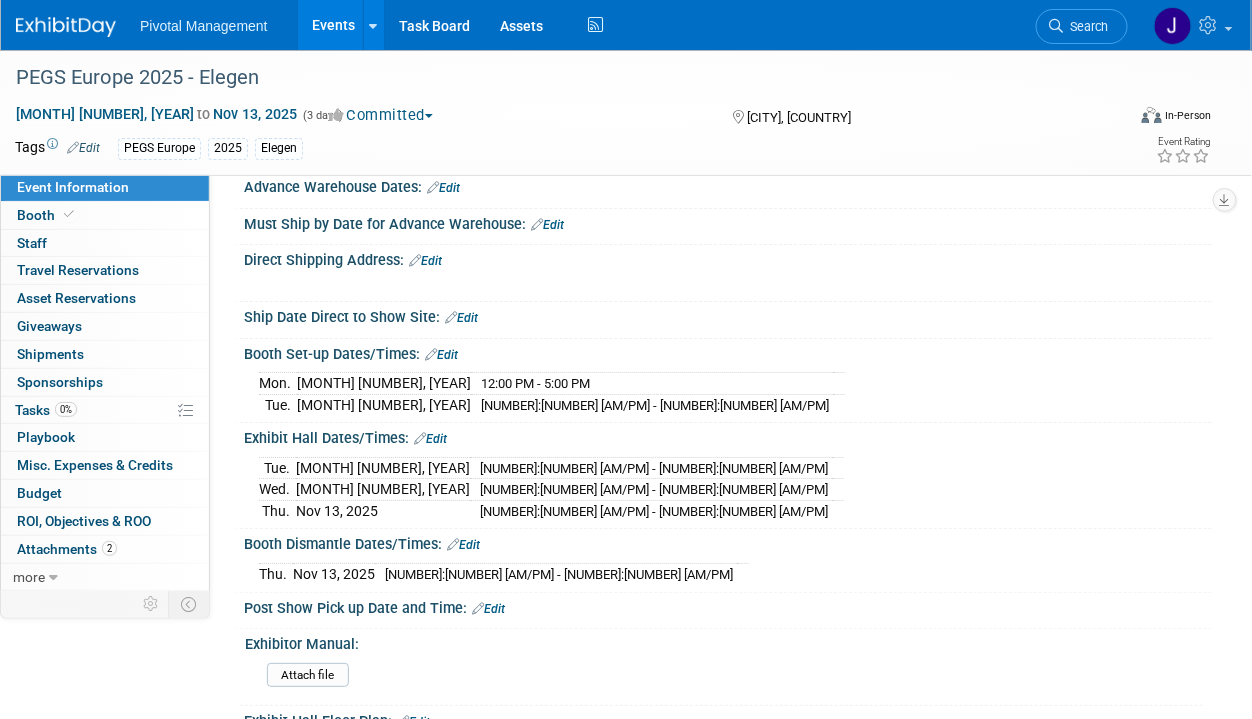 click at bounding box center (66, 27) 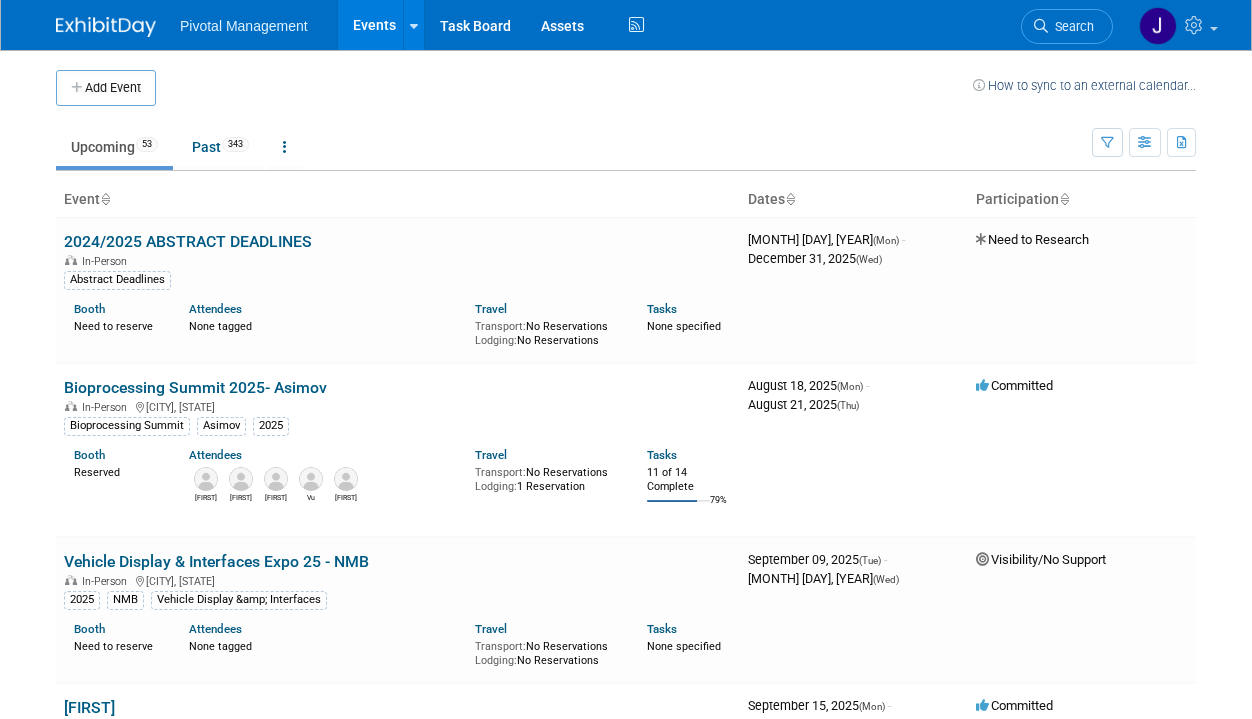 scroll, scrollTop: 0, scrollLeft: 0, axis: both 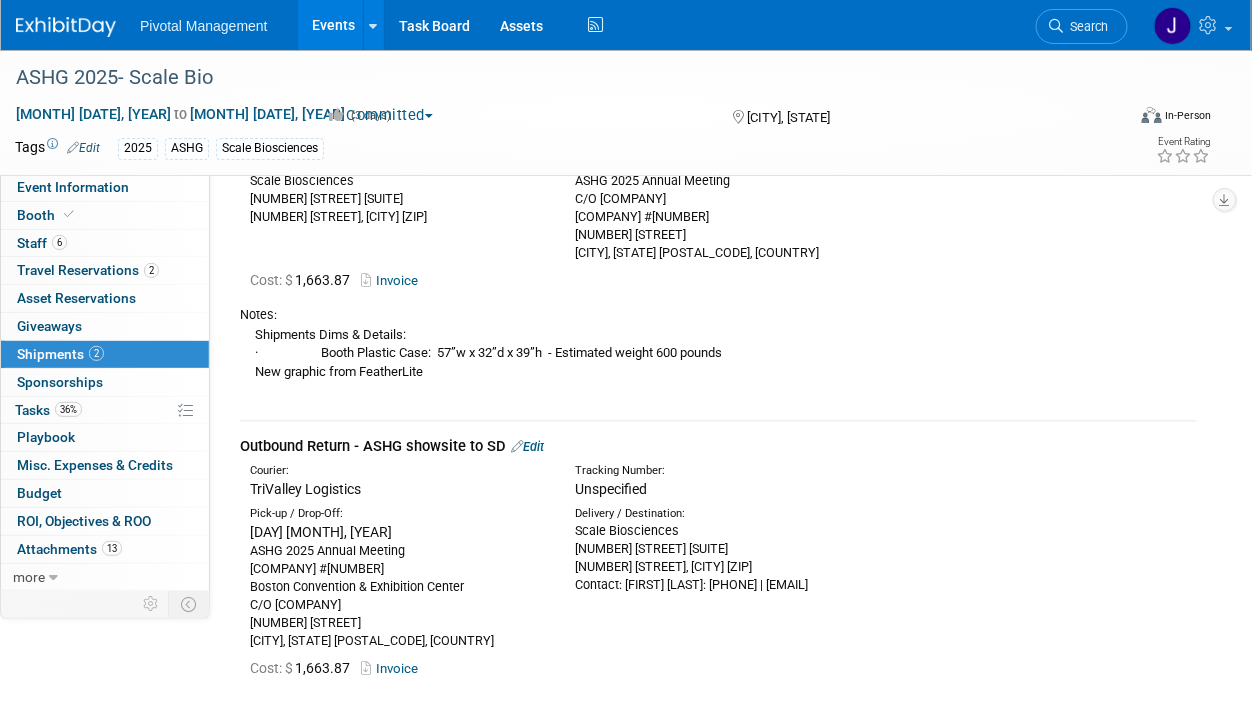 click on "Events" at bounding box center [334, 25] 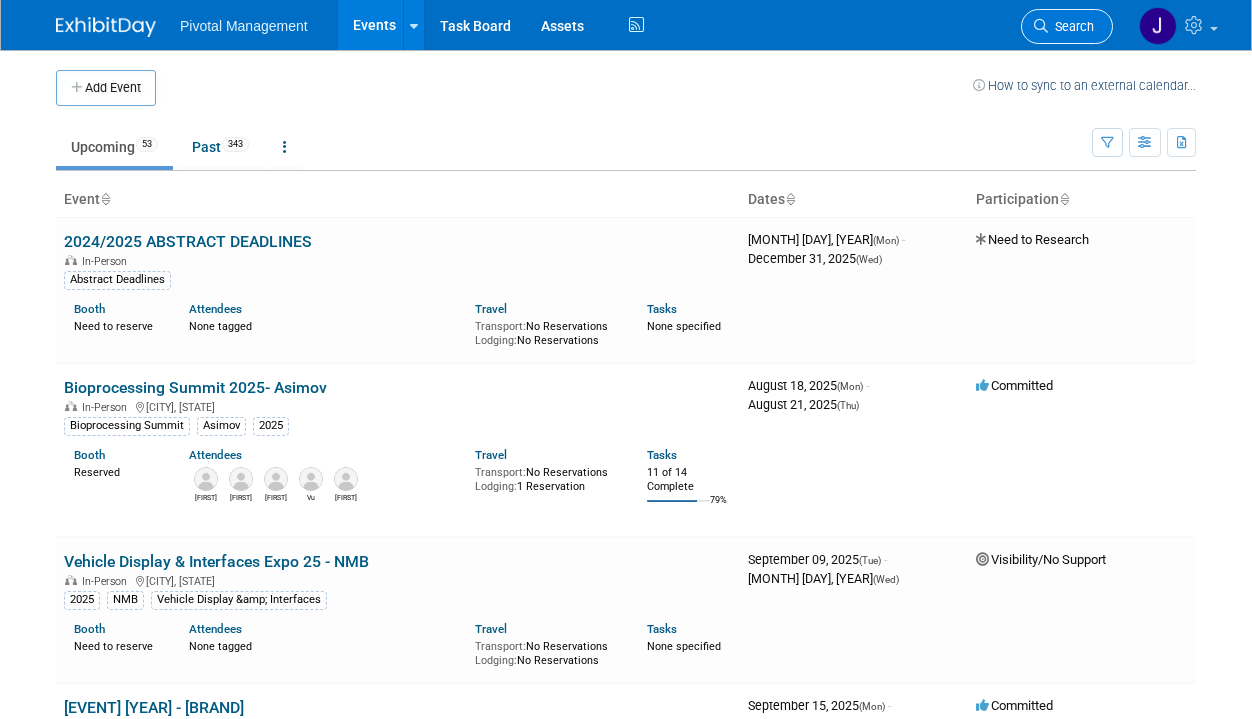 scroll, scrollTop: 0, scrollLeft: 0, axis: both 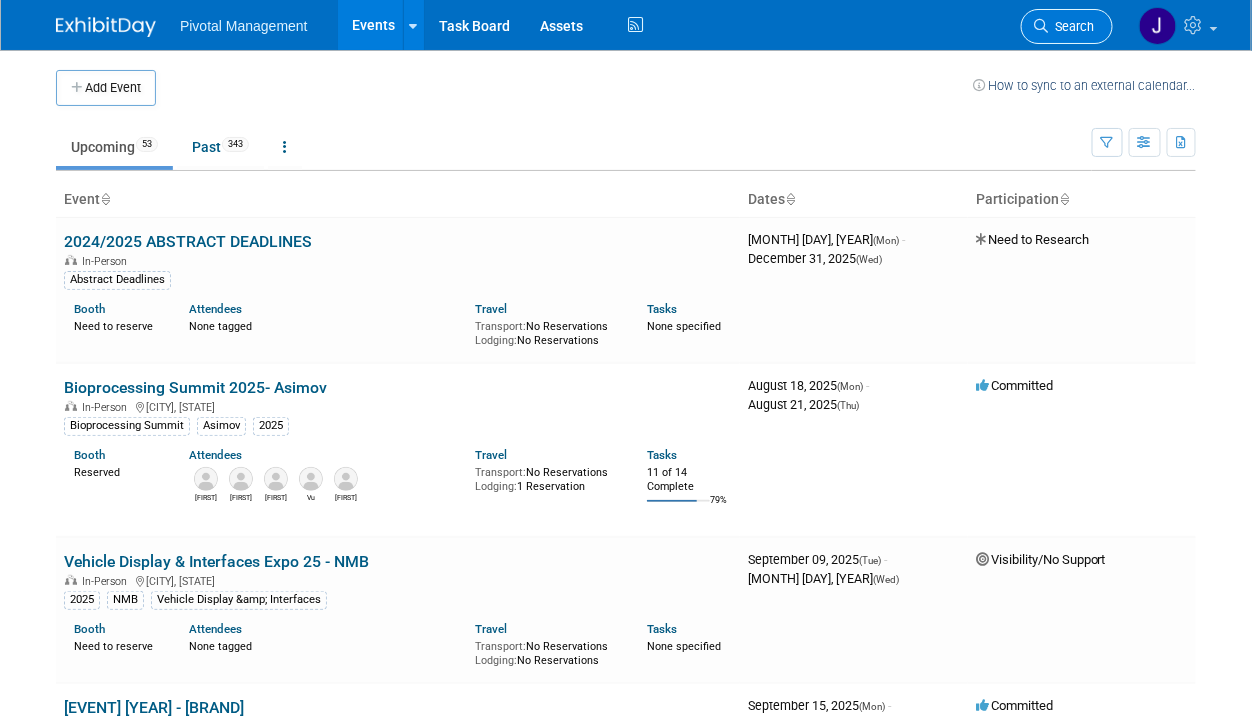 click on "Search" at bounding box center (1071, 26) 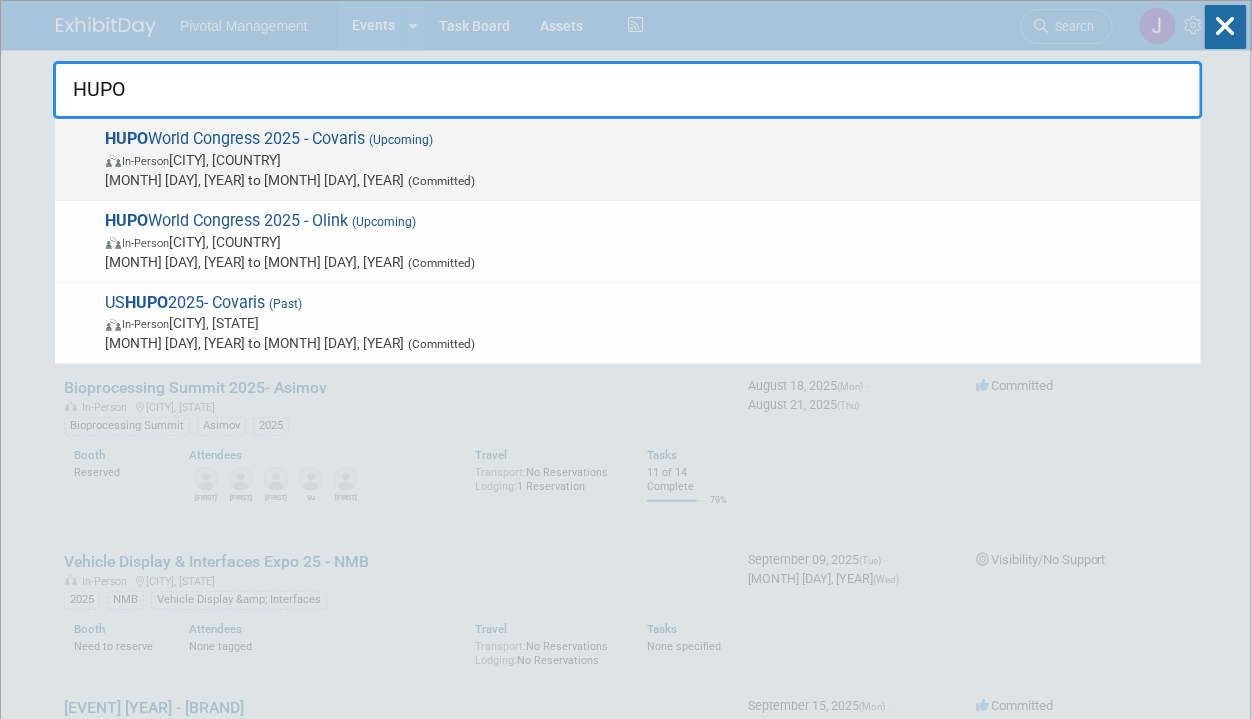 type on "HUPO" 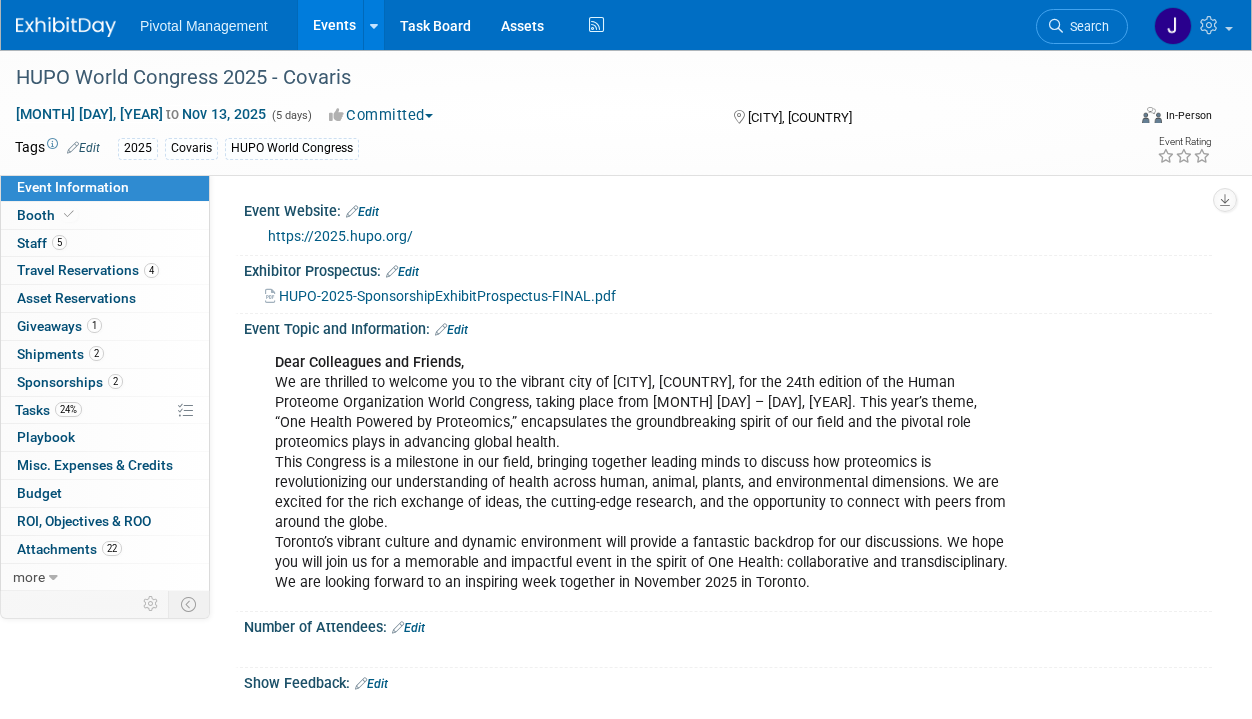 scroll, scrollTop: 0, scrollLeft: 0, axis: both 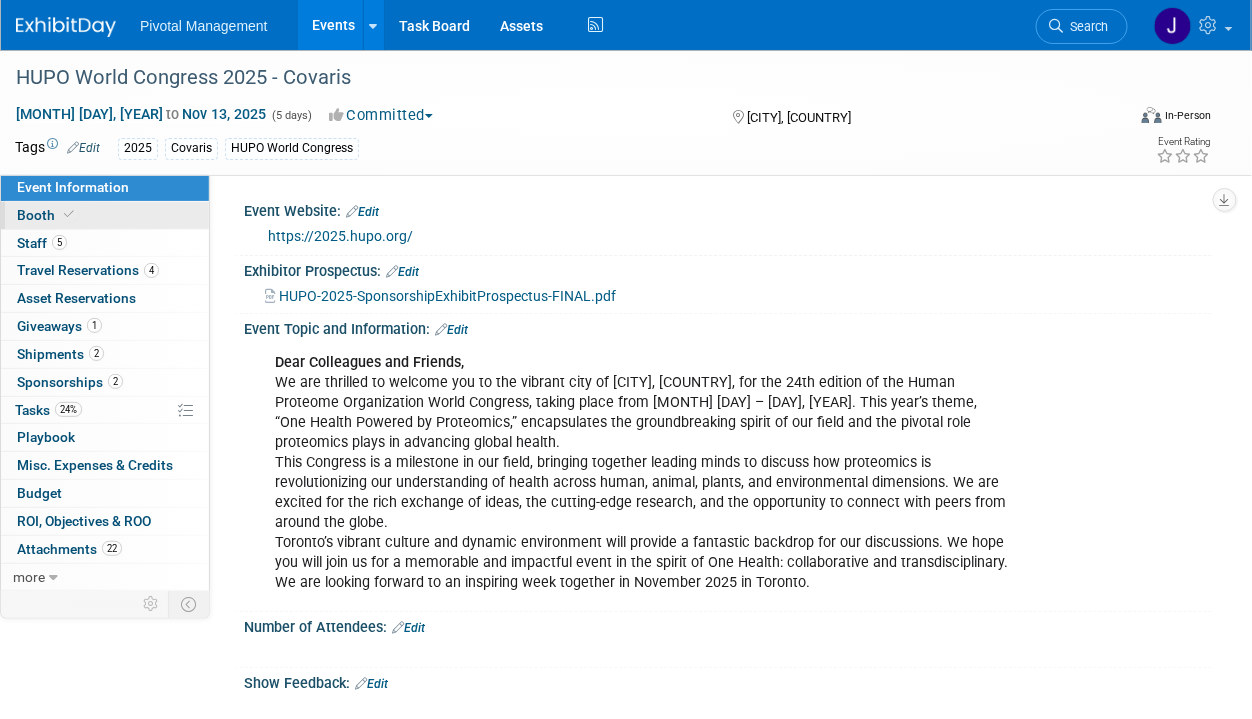 click on "Booth" at bounding box center (105, 215) 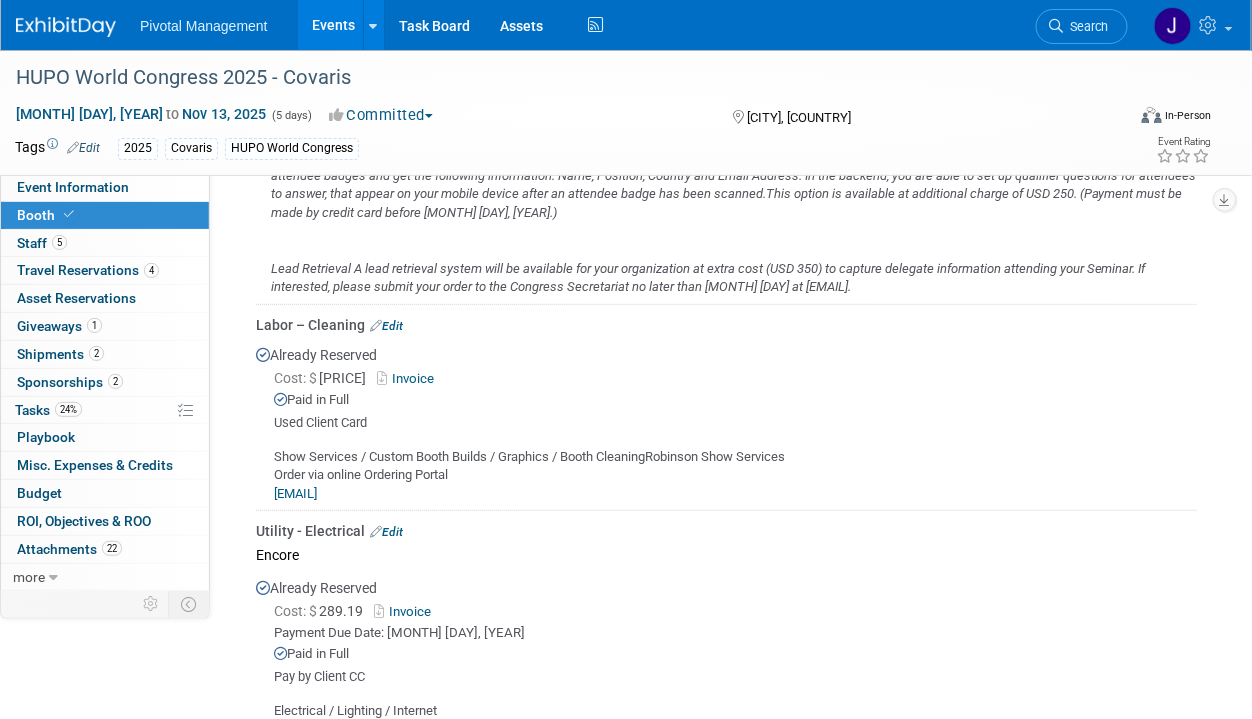 scroll, scrollTop: 2276, scrollLeft: 0, axis: vertical 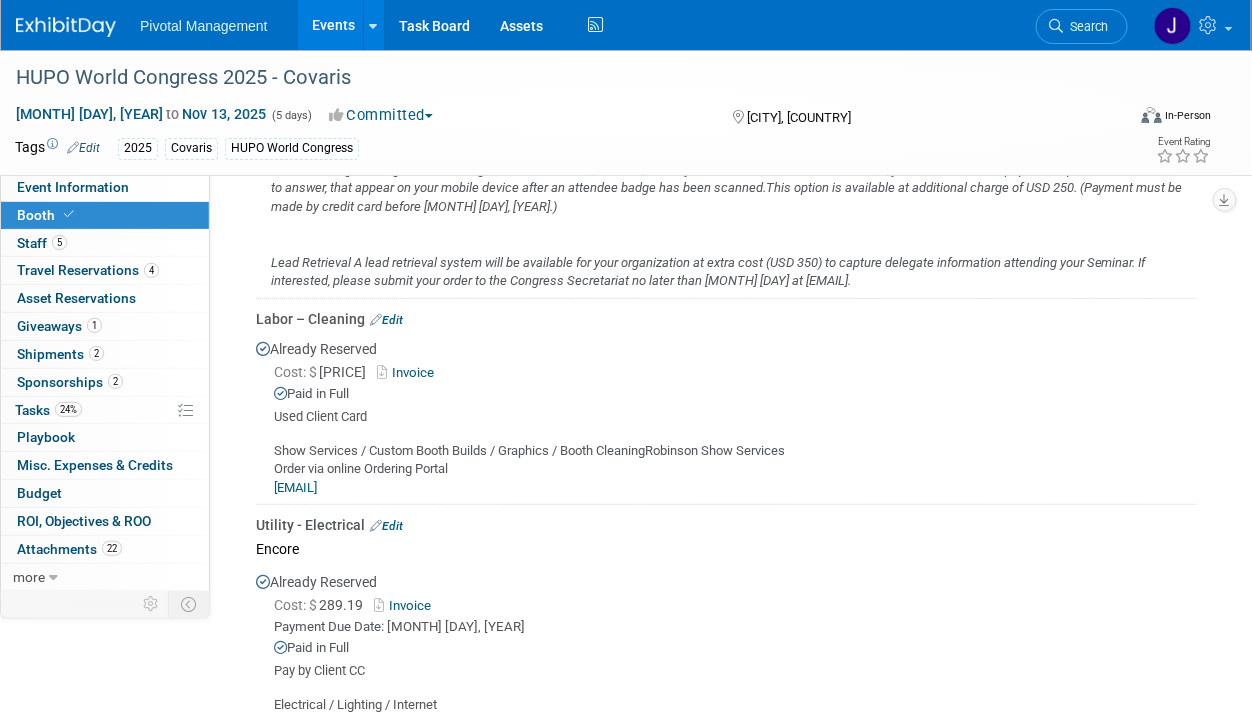 click on "Invoice" at bounding box center (409, 372) 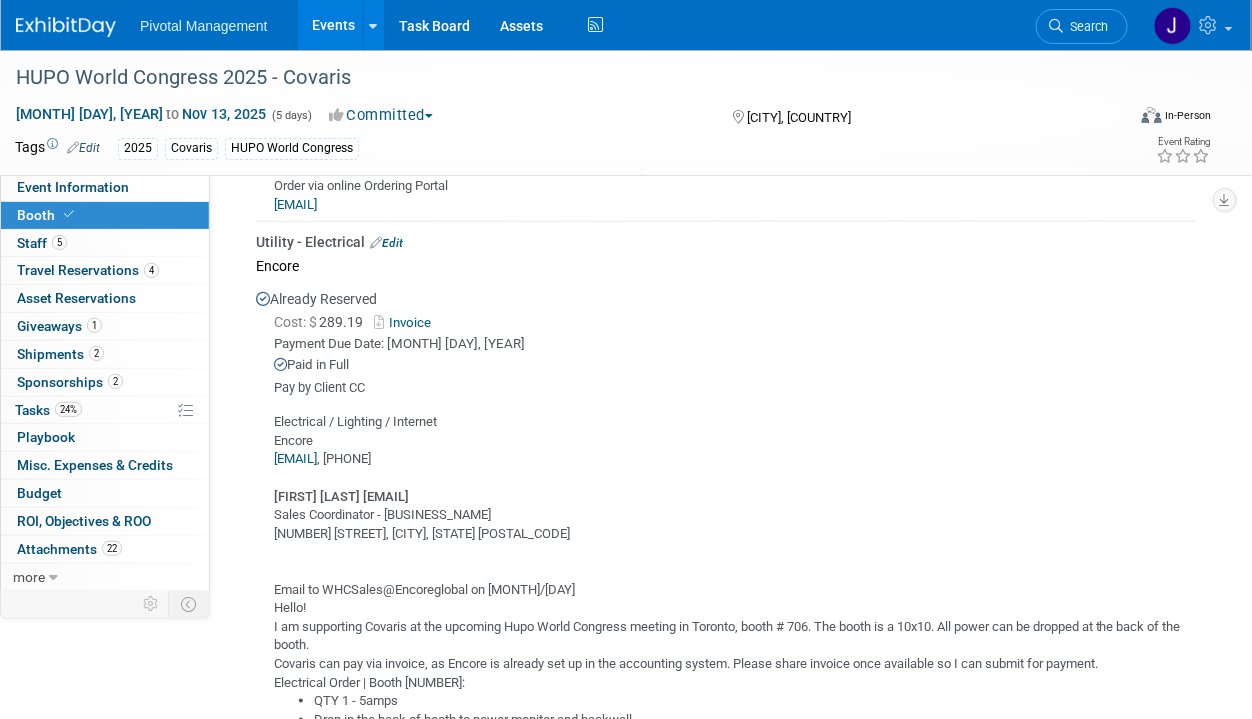 scroll, scrollTop: 2562, scrollLeft: 0, axis: vertical 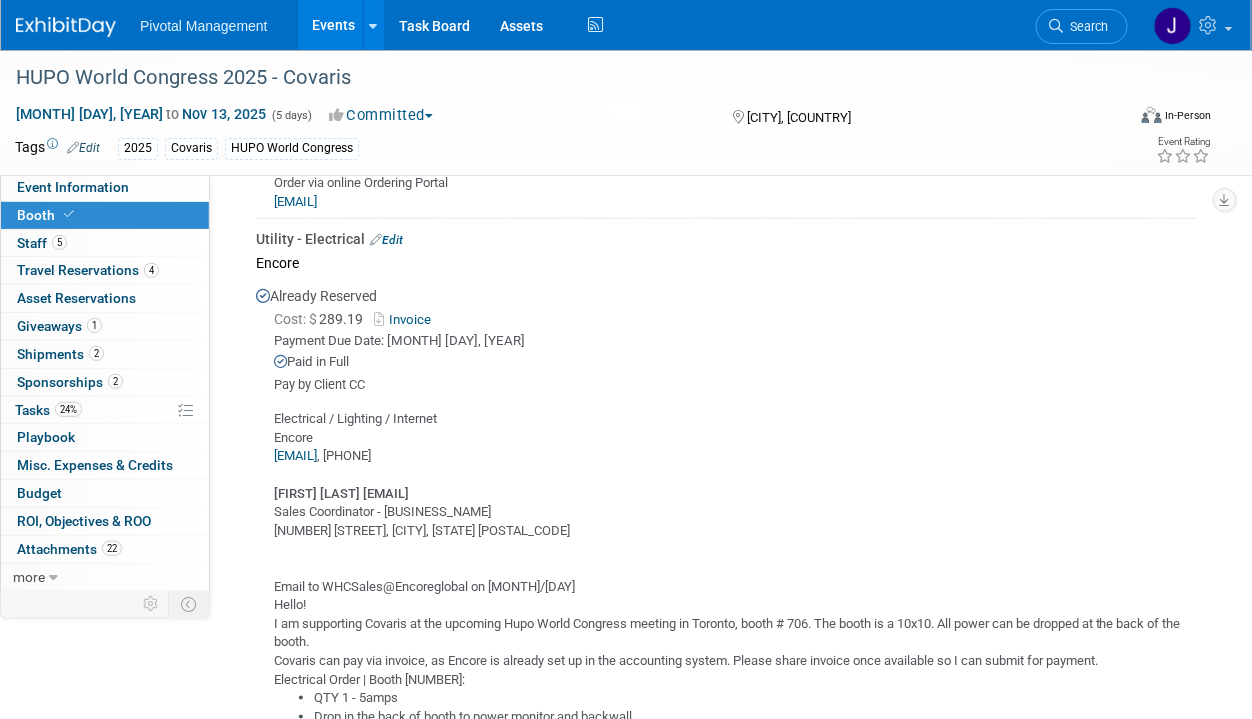 click on "Invoice" at bounding box center (406, 319) 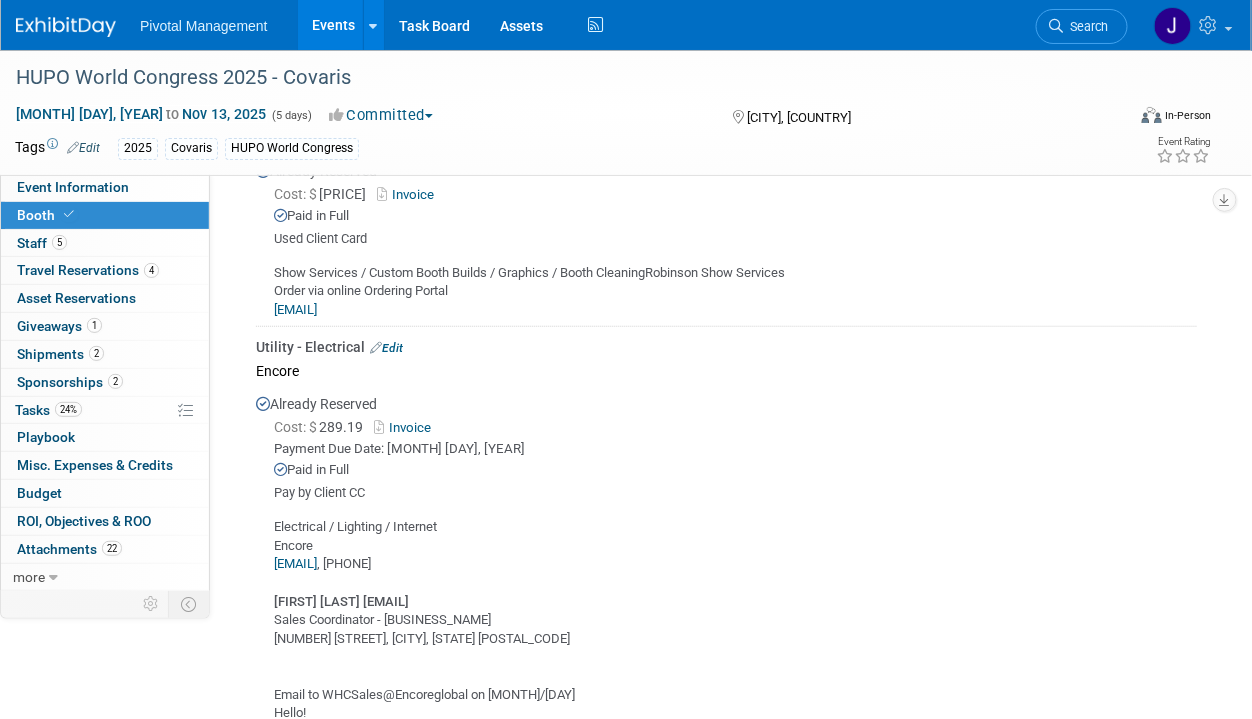 scroll, scrollTop: 2329, scrollLeft: 0, axis: vertical 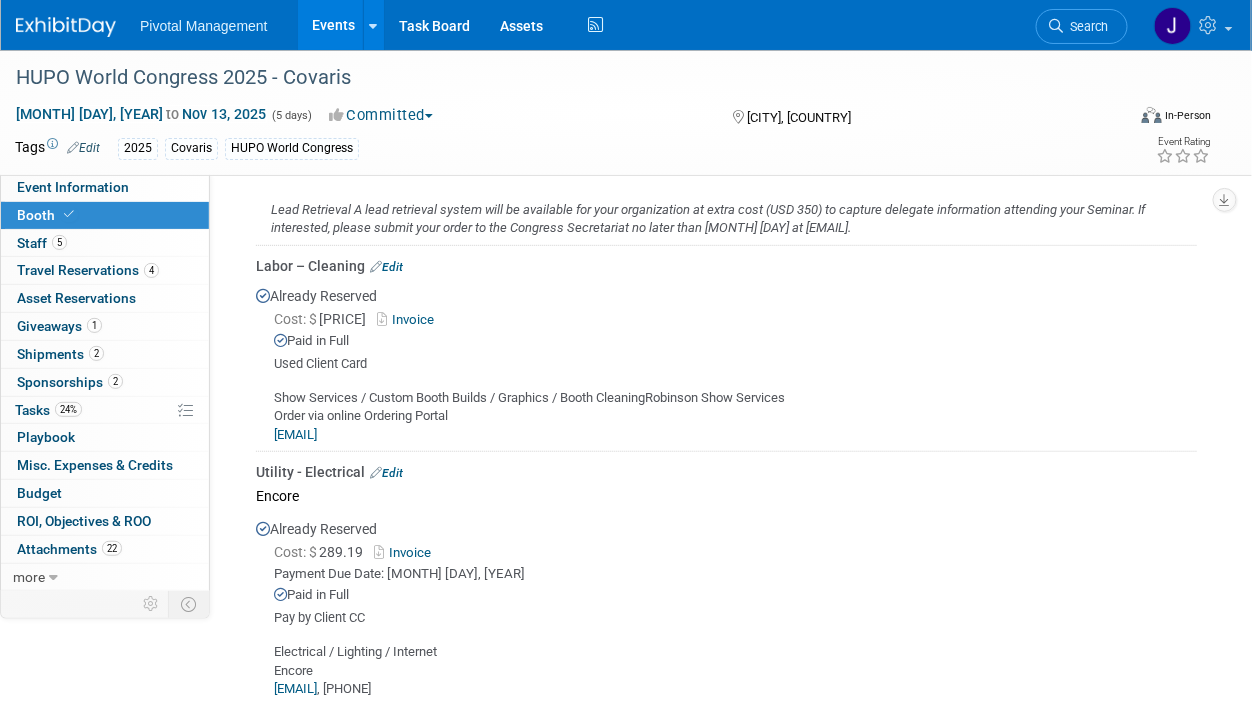 click on "Invoice" at bounding box center (409, 319) 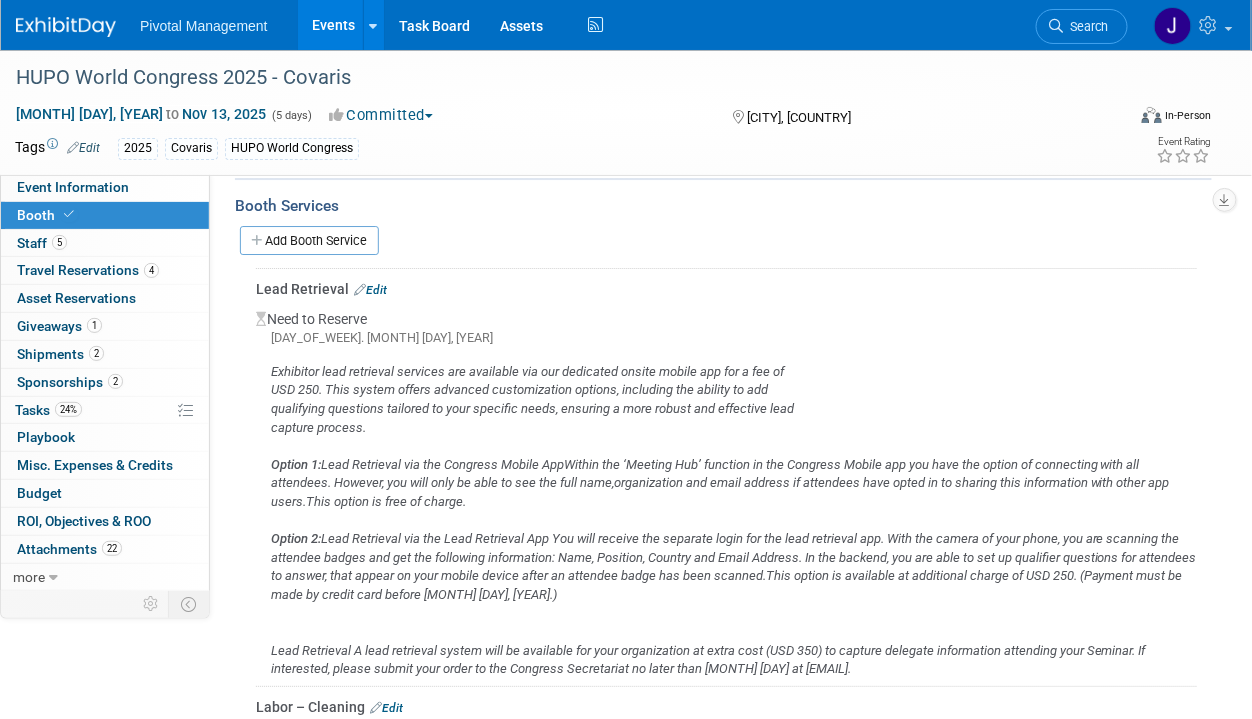 scroll, scrollTop: 1885, scrollLeft: 0, axis: vertical 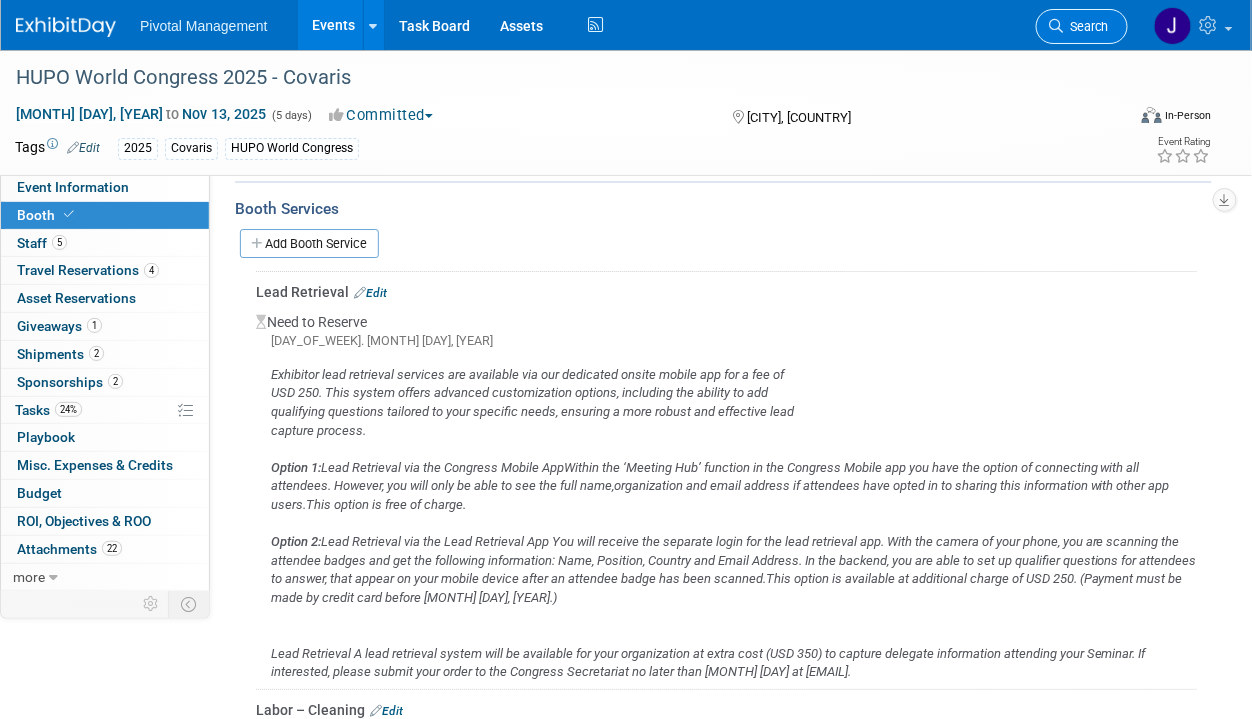click on "Search" at bounding box center [1082, 26] 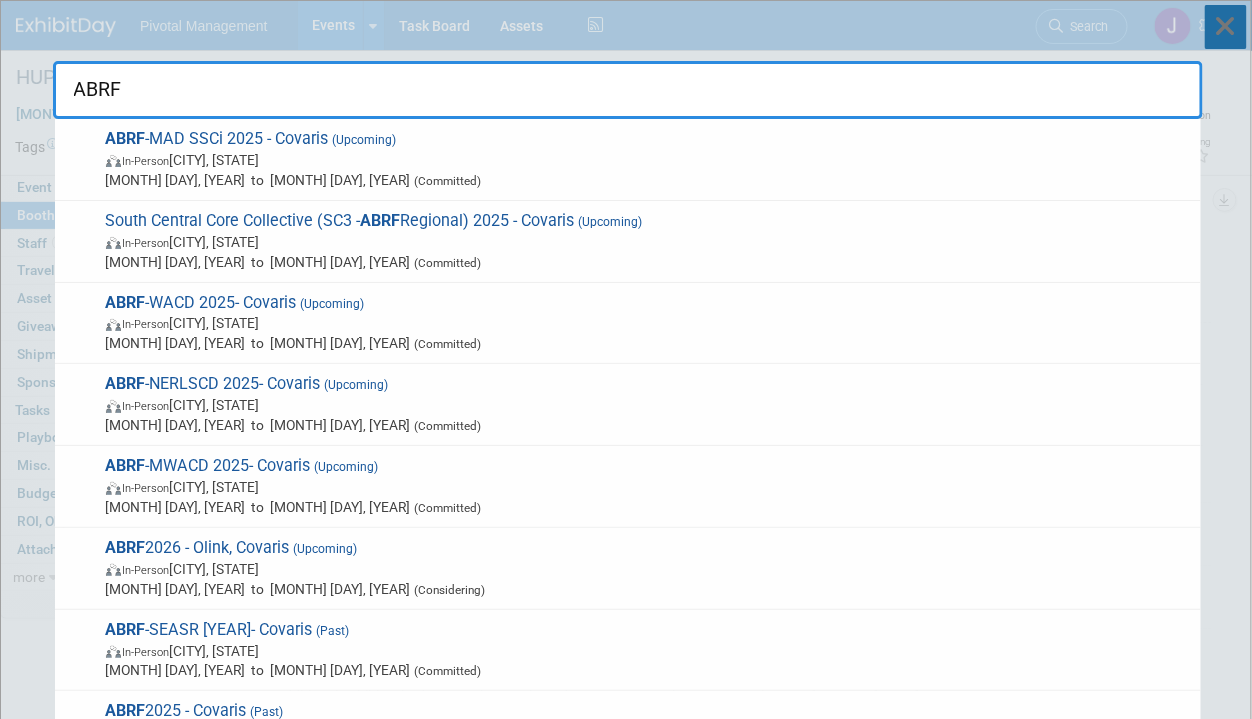 type on "ABRF" 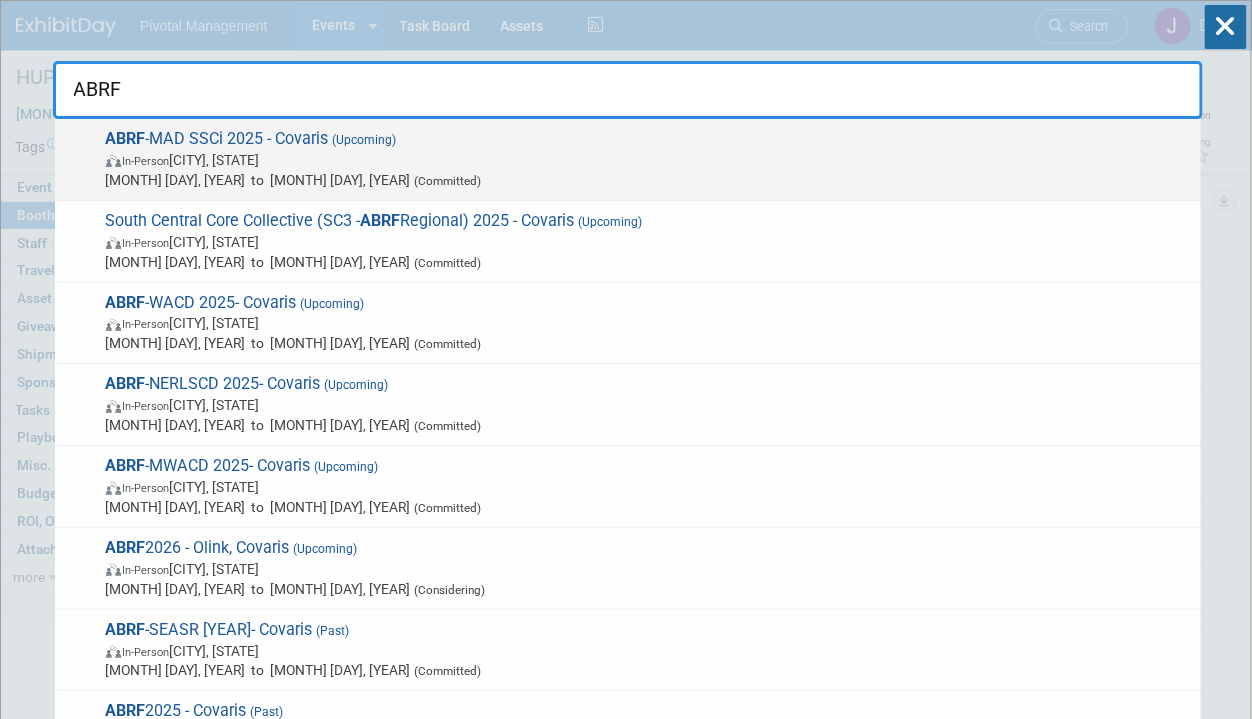 click on "In-Person     Richmond, VA" at bounding box center [648, 160] 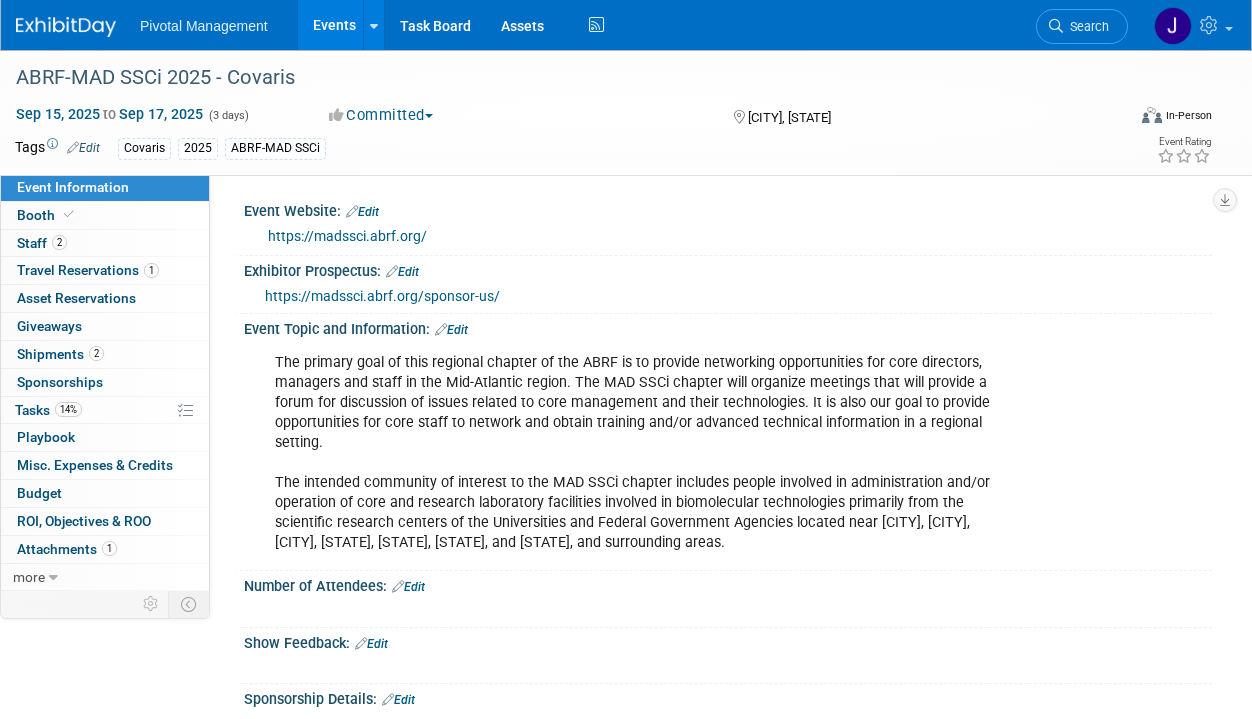 scroll, scrollTop: 0, scrollLeft: 0, axis: both 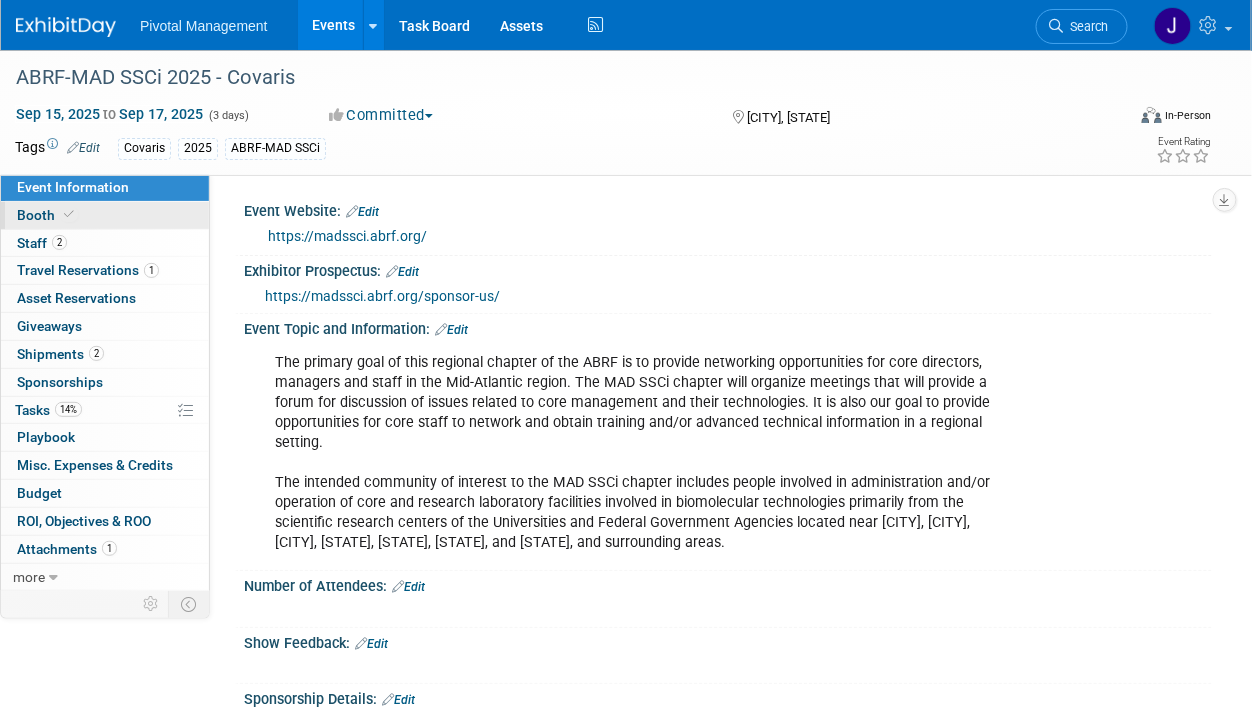 click on "Booth" at bounding box center (105, 215) 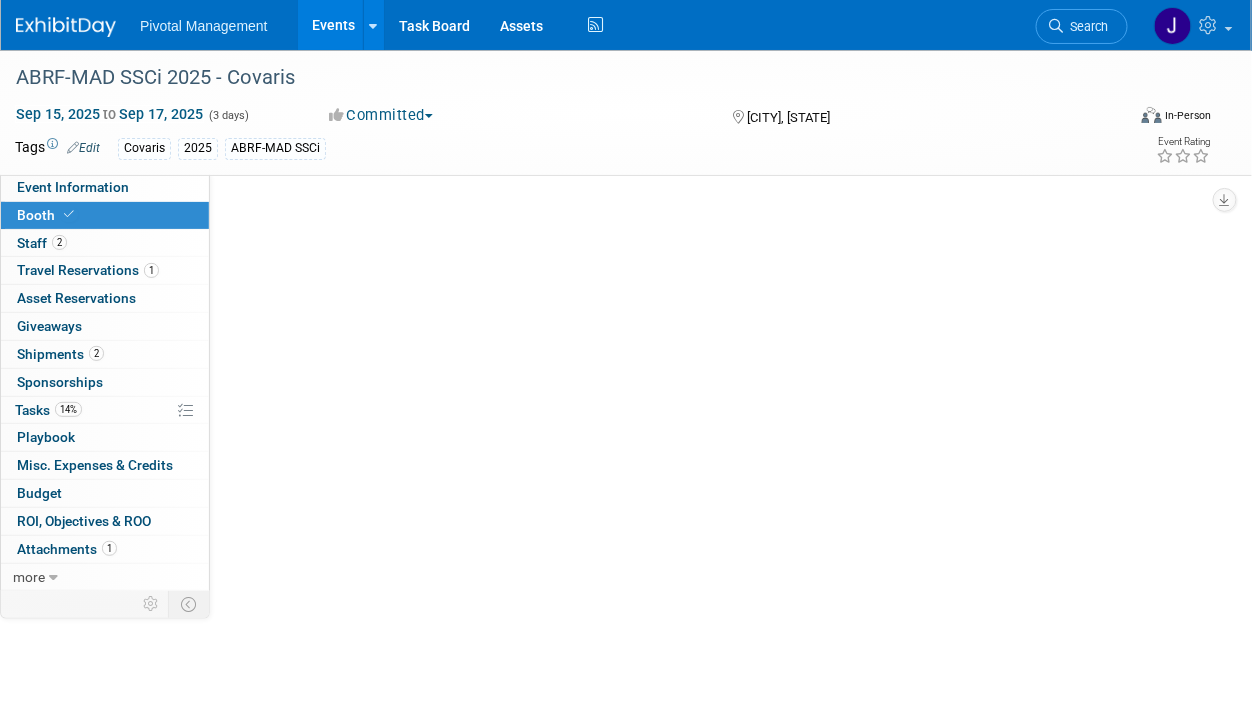 select on "Yes" 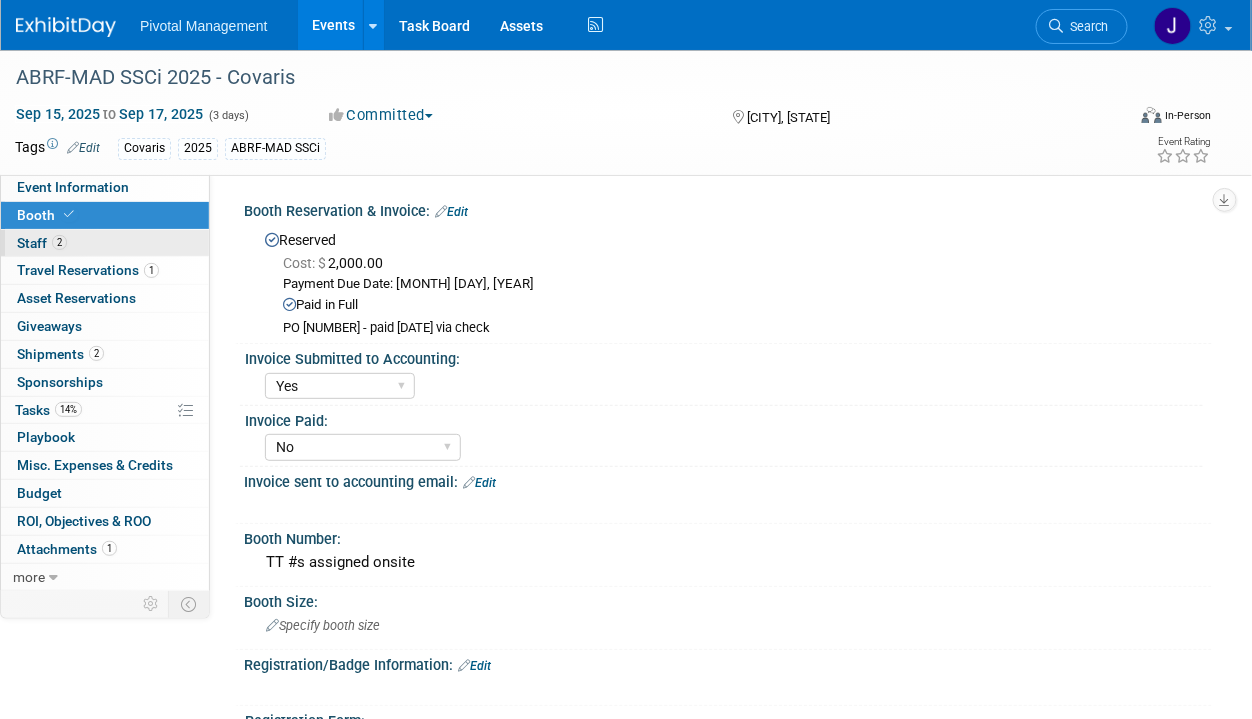 click on "2
Staff 2" at bounding box center [105, 243] 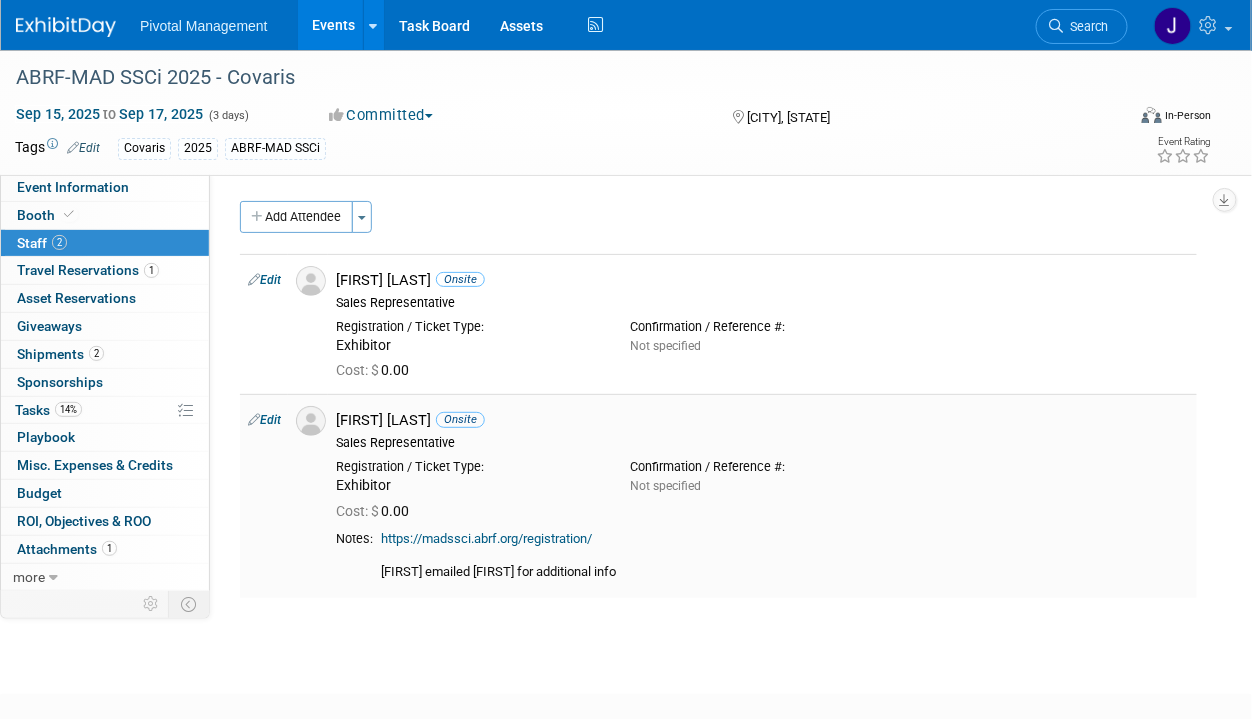 click on "Sujash Chatterjee
Onsite" at bounding box center [762, 420] 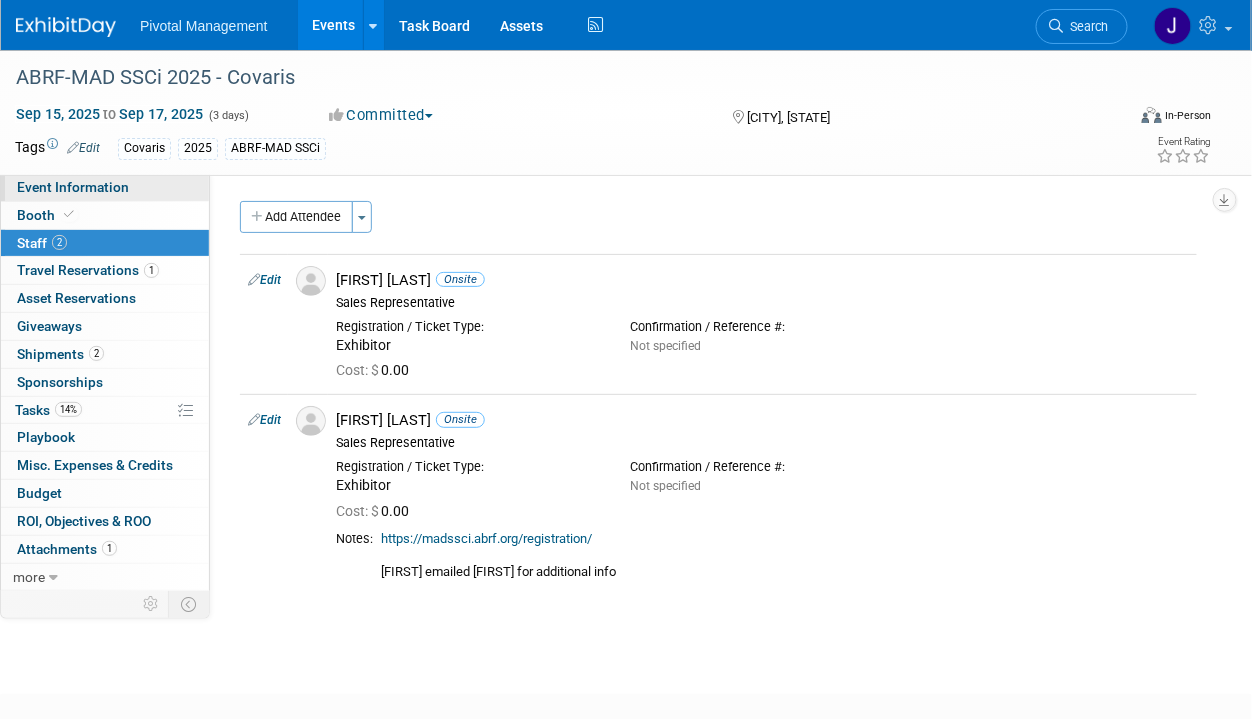 click on "Event Information" at bounding box center [105, 187] 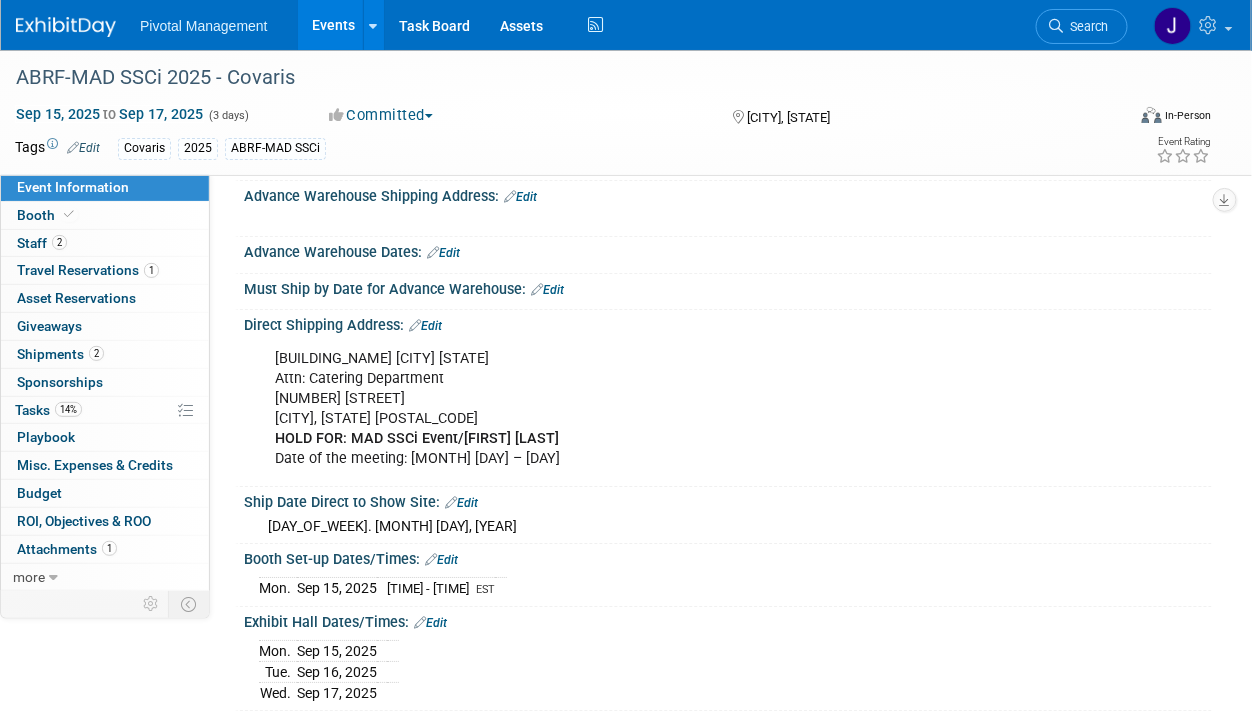 scroll, scrollTop: 1736, scrollLeft: 0, axis: vertical 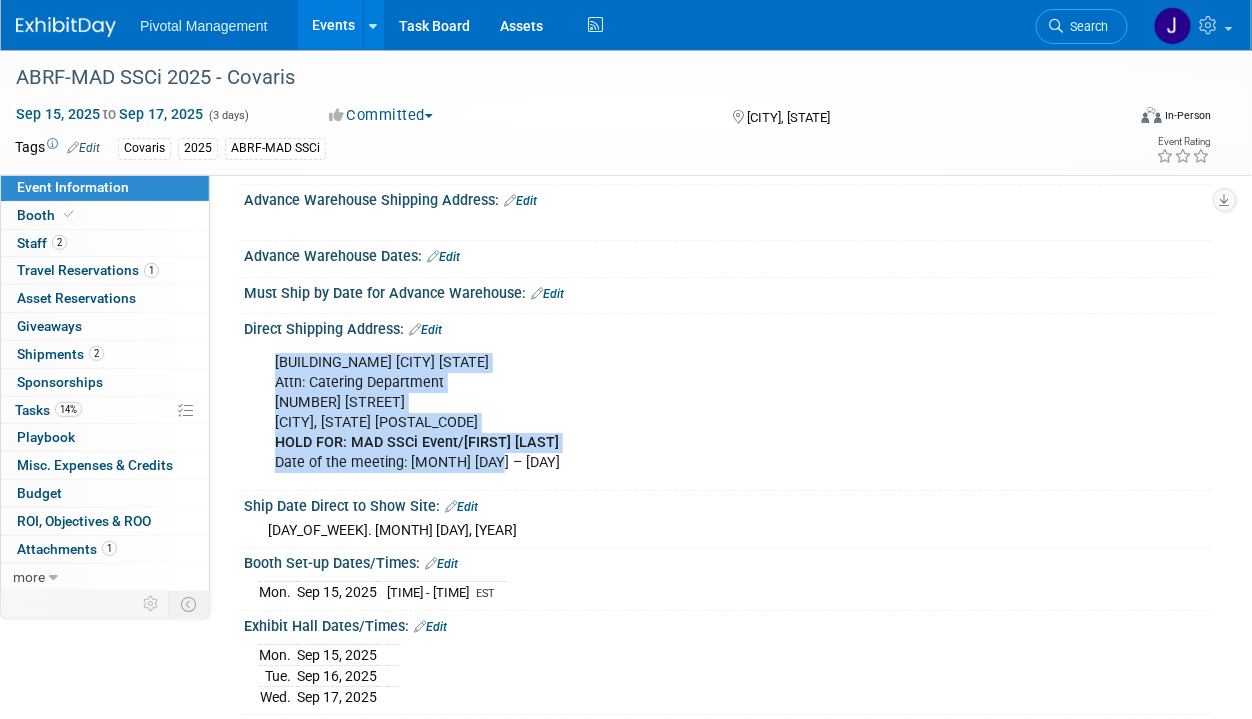 drag, startPoint x: 274, startPoint y: 345, endPoint x: 519, endPoint y: 438, distance: 262.05725 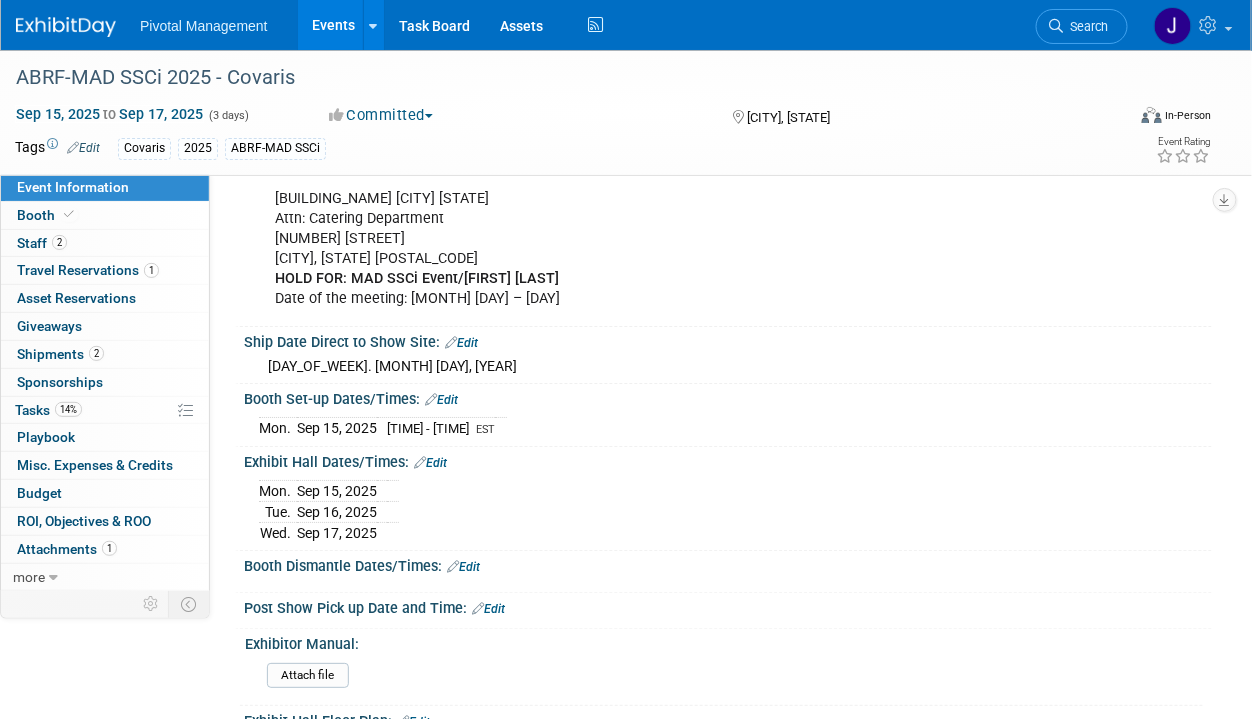 scroll, scrollTop: 1785, scrollLeft: 0, axis: vertical 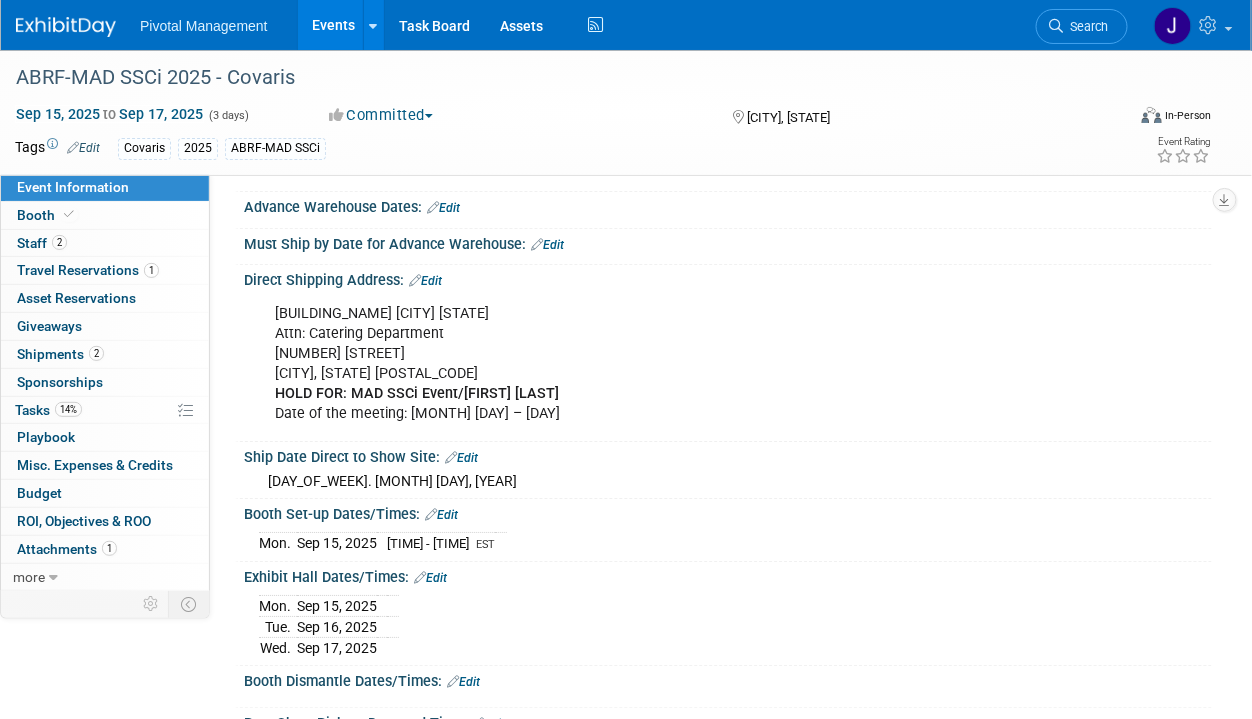 click on "Events" at bounding box center [334, 25] 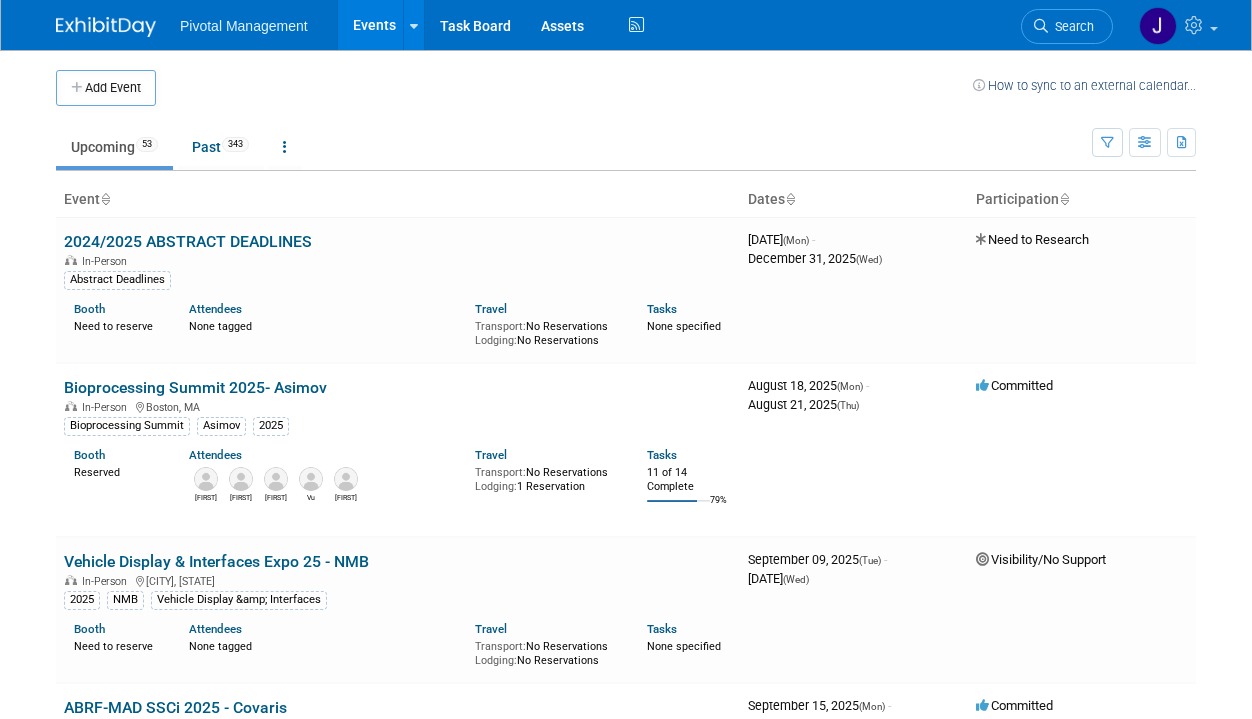 scroll, scrollTop: 0, scrollLeft: 0, axis: both 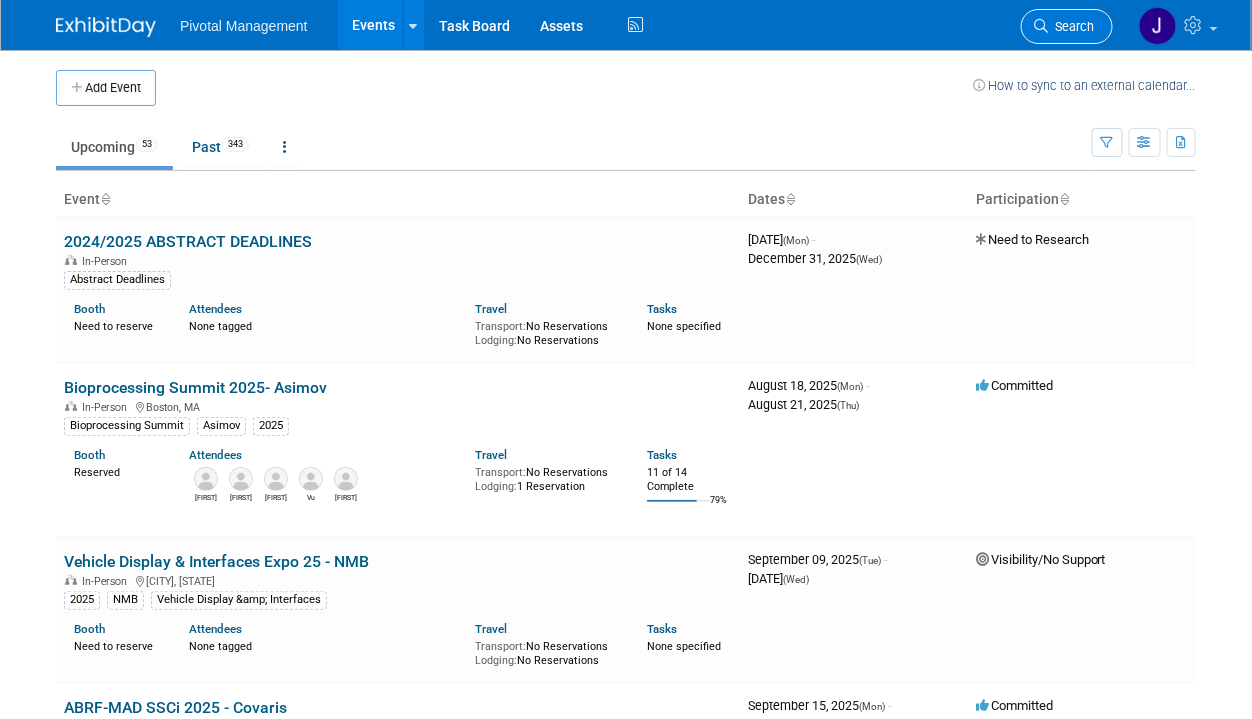 click on "Search" at bounding box center [1067, 26] 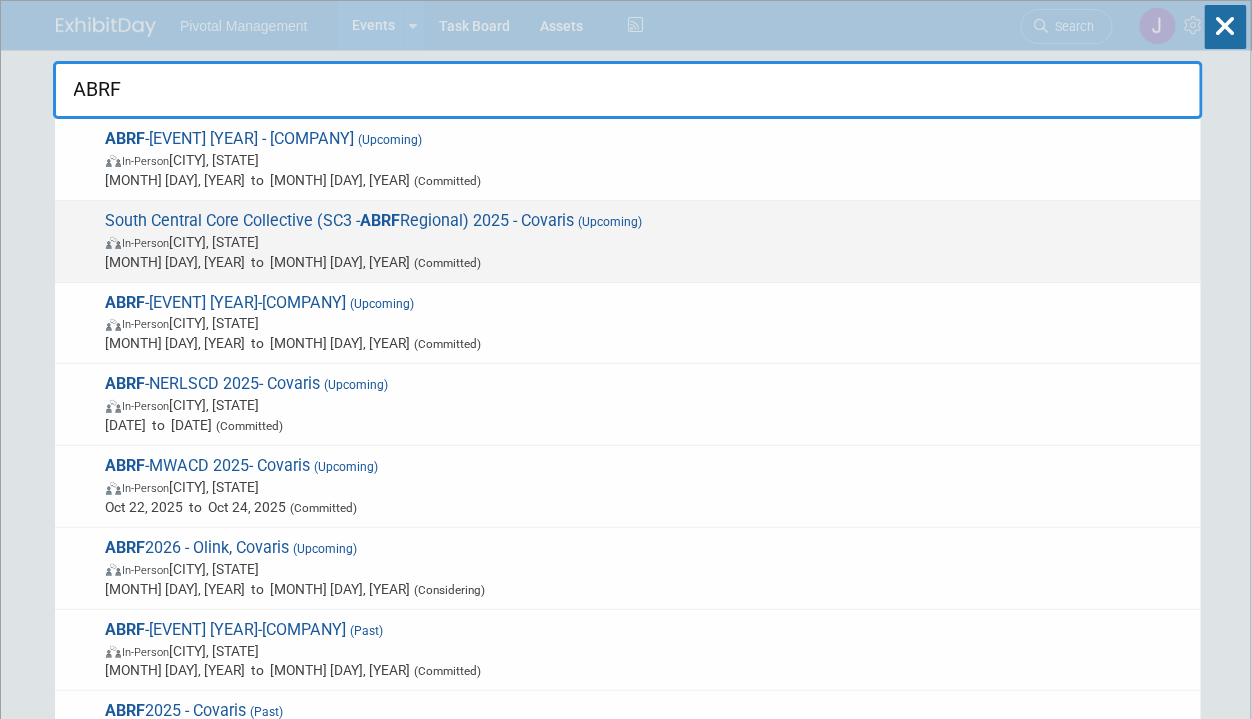 type on "ABRF" 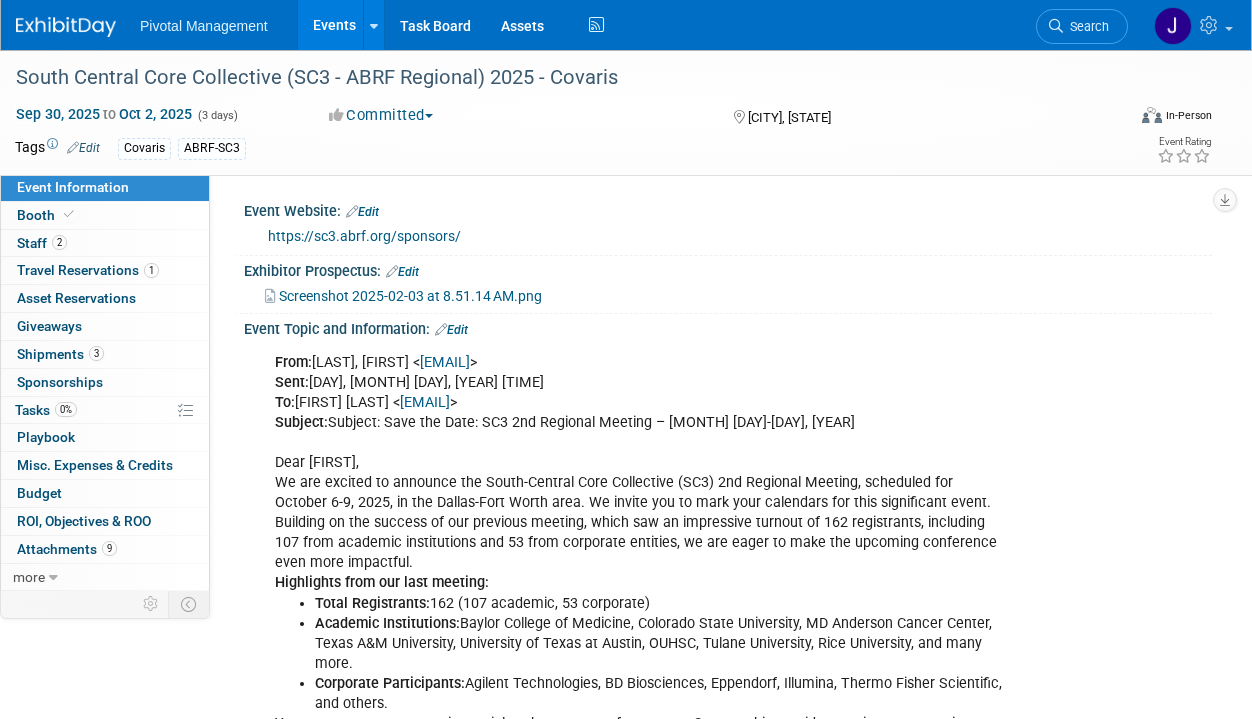 scroll, scrollTop: 0, scrollLeft: 0, axis: both 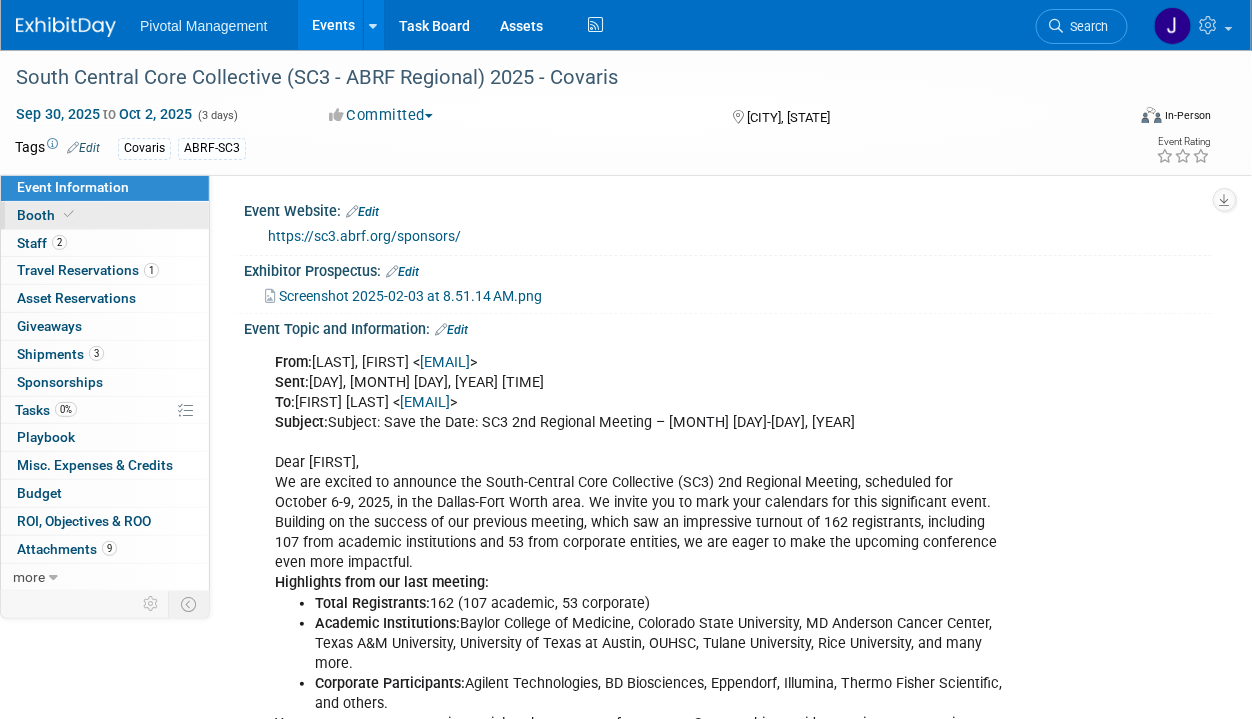 click on "Booth" at bounding box center [105, 215] 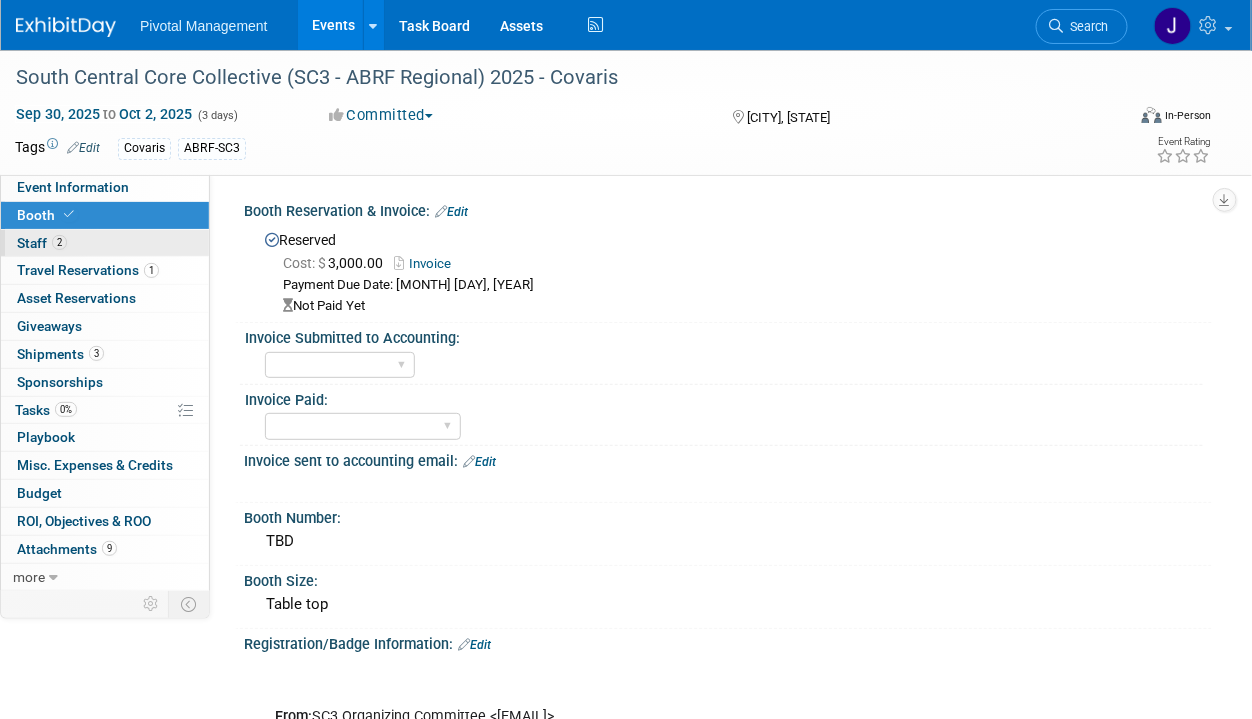 click on "2
Staff 2" at bounding box center (105, 243) 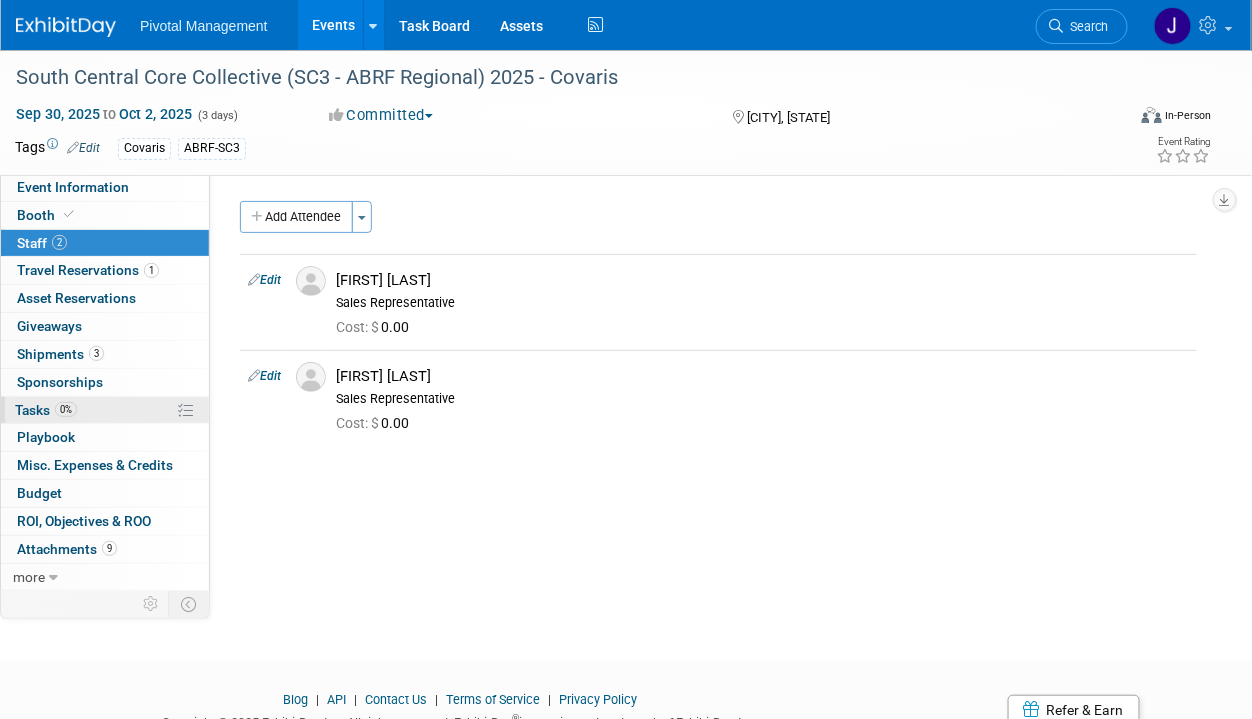 click on "0%
Tasks 0%" at bounding box center [105, 410] 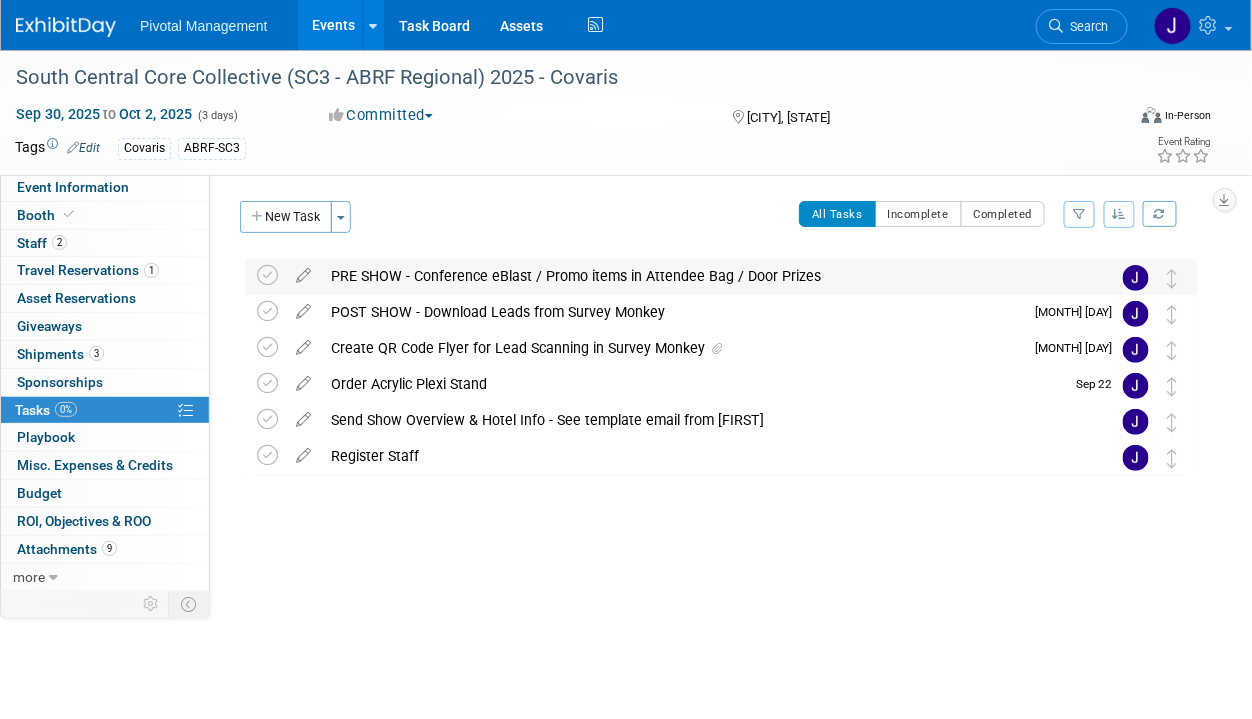 click on "PRE SHOW - Conference eBlast / Promo items in Attendee Bag / Door Prizes" at bounding box center [702, 276] 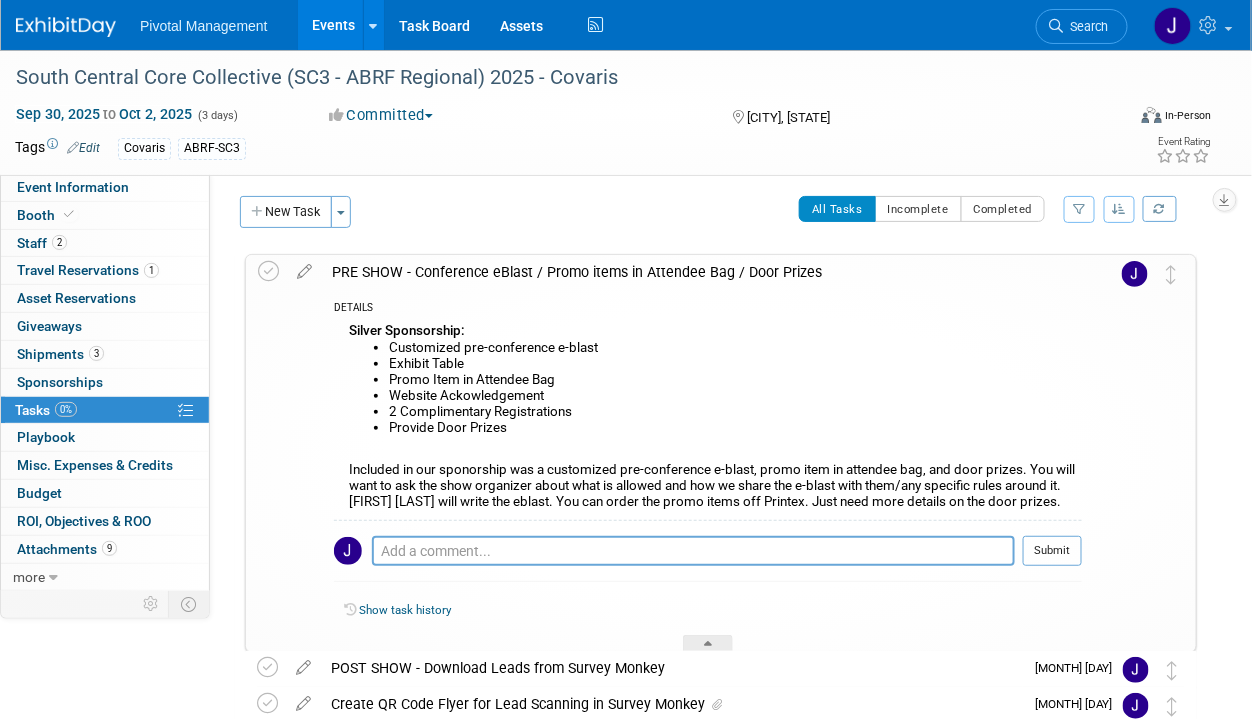scroll, scrollTop: 1, scrollLeft: 0, axis: vertical 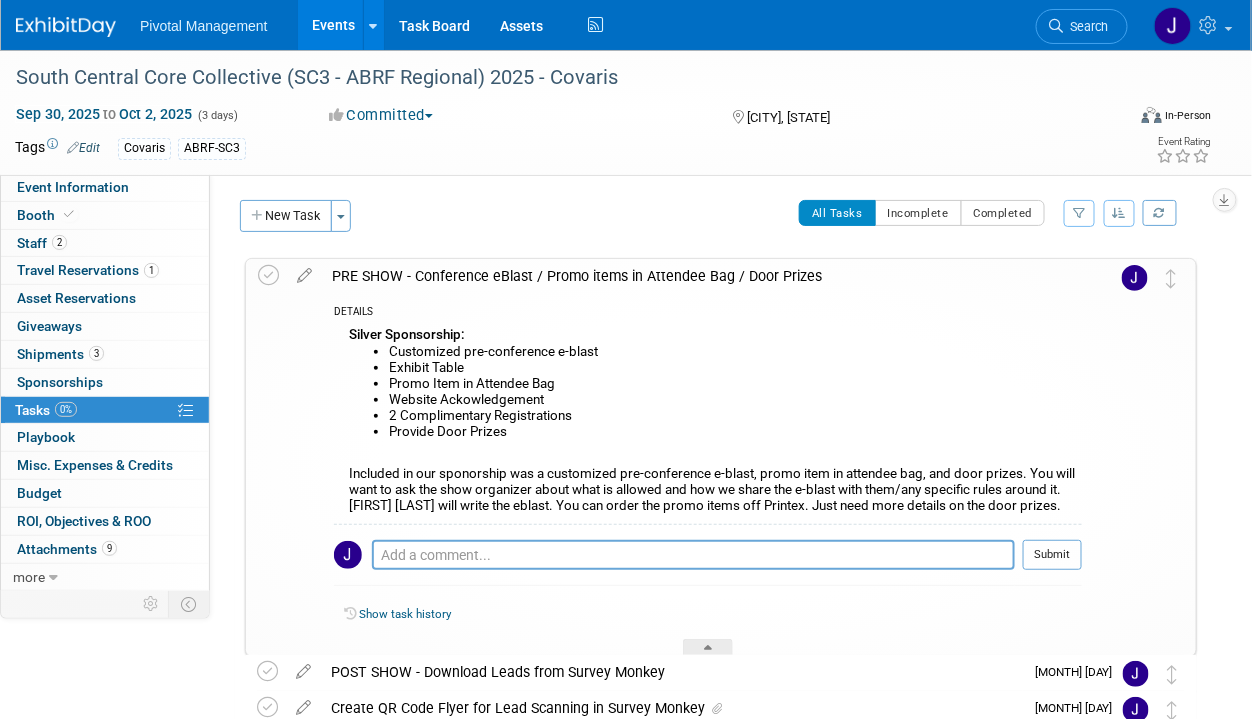 click on "PRE SHOW - Conference eBlast / Promo items in Attendee Bag / Door Prizes" at bounding box center (702, 276) 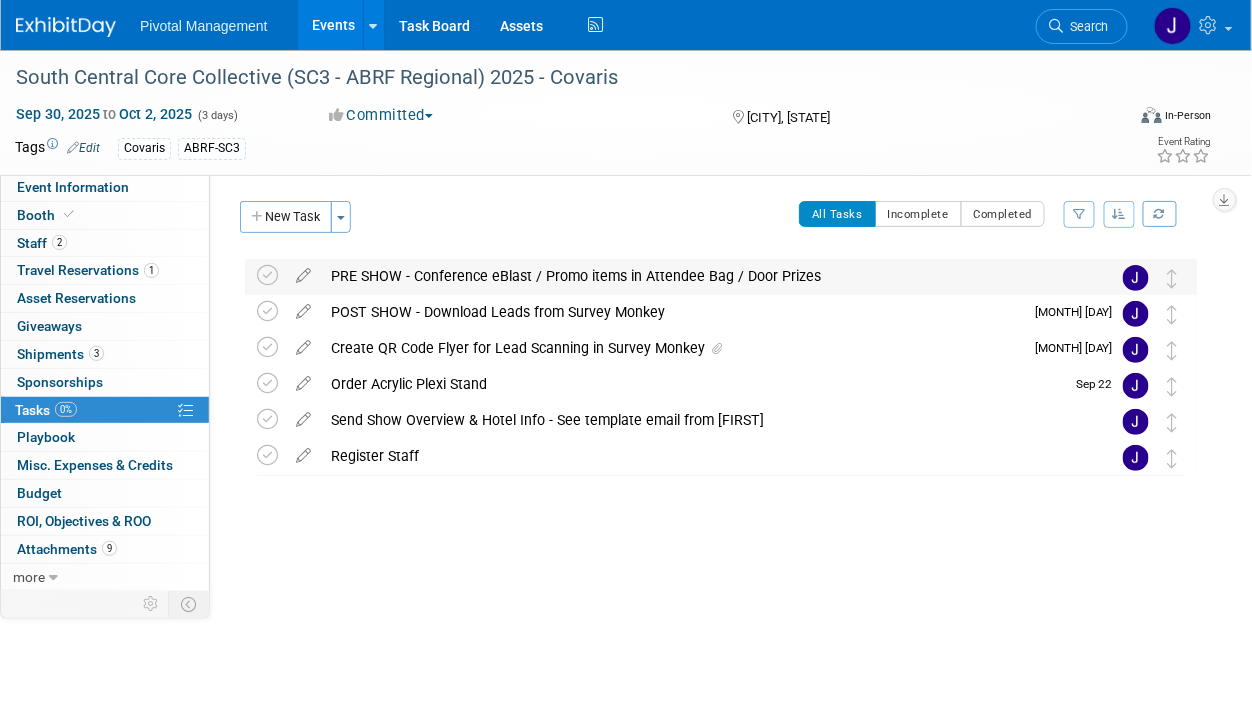 scroll, scrollTop: 0, scrollLeft: 0, axis: both 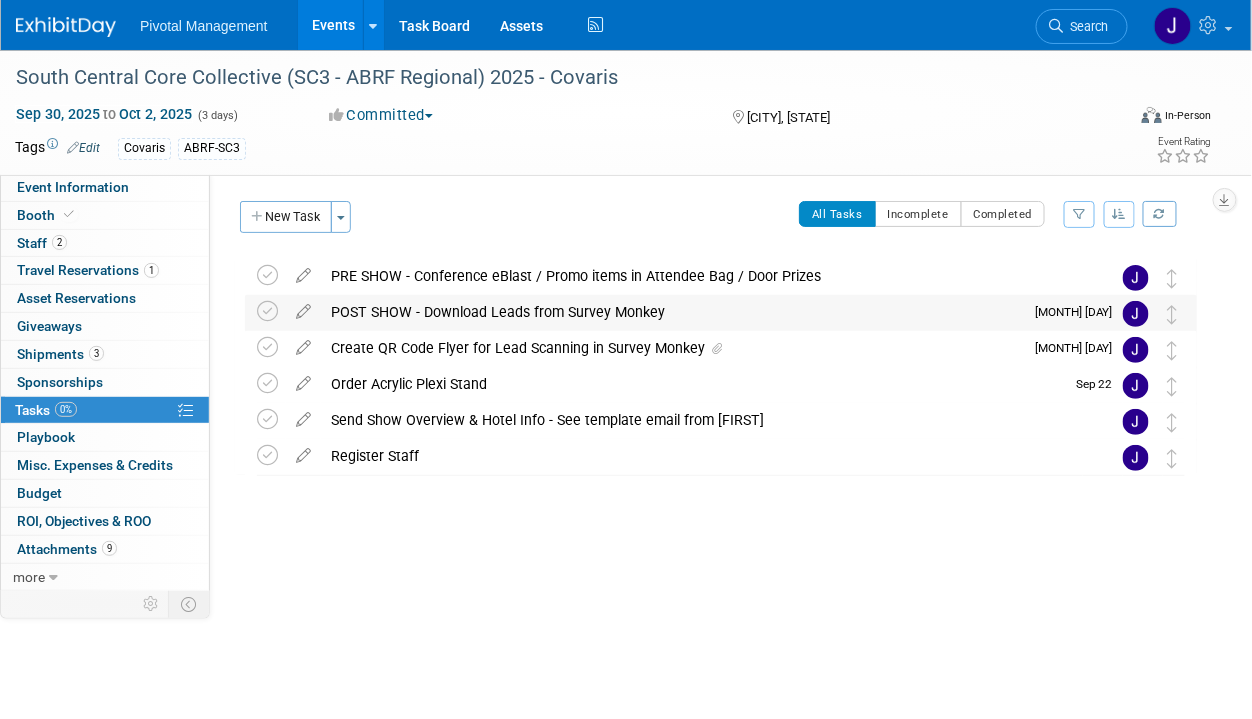 click on "POST SHOW - Download Leads from Survey Monkey" at bounding box center (672, 312) 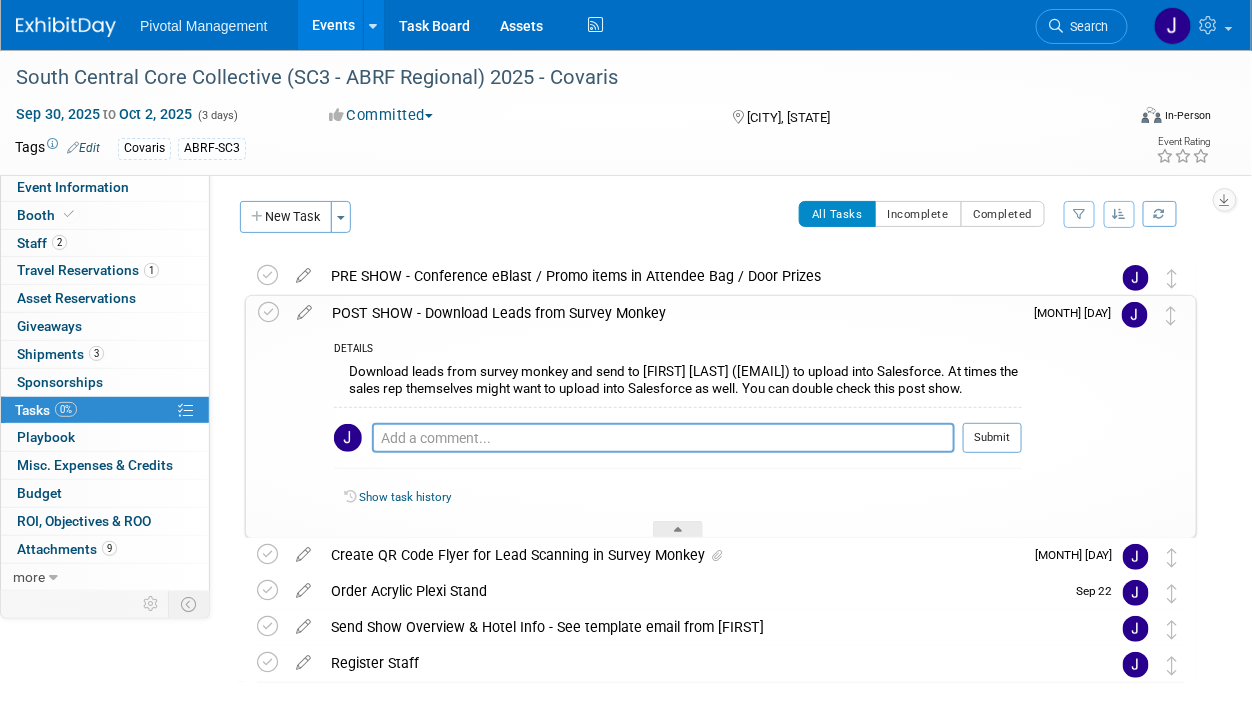 click on "POST SHOW - Download Leads from Survey Monkey" at bounding box center [672, 313] 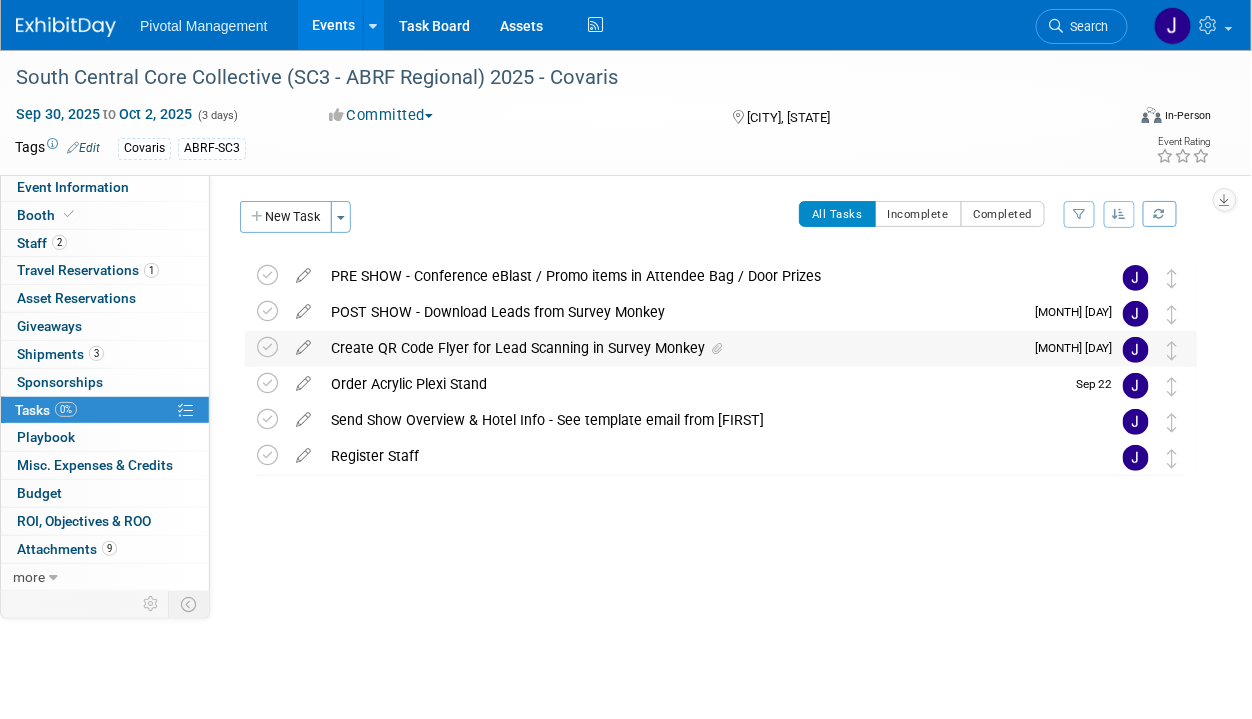 click on "Create QR Code Flyer for Lead Scanning in Survey Monkey" at bounding box center [672, 348] 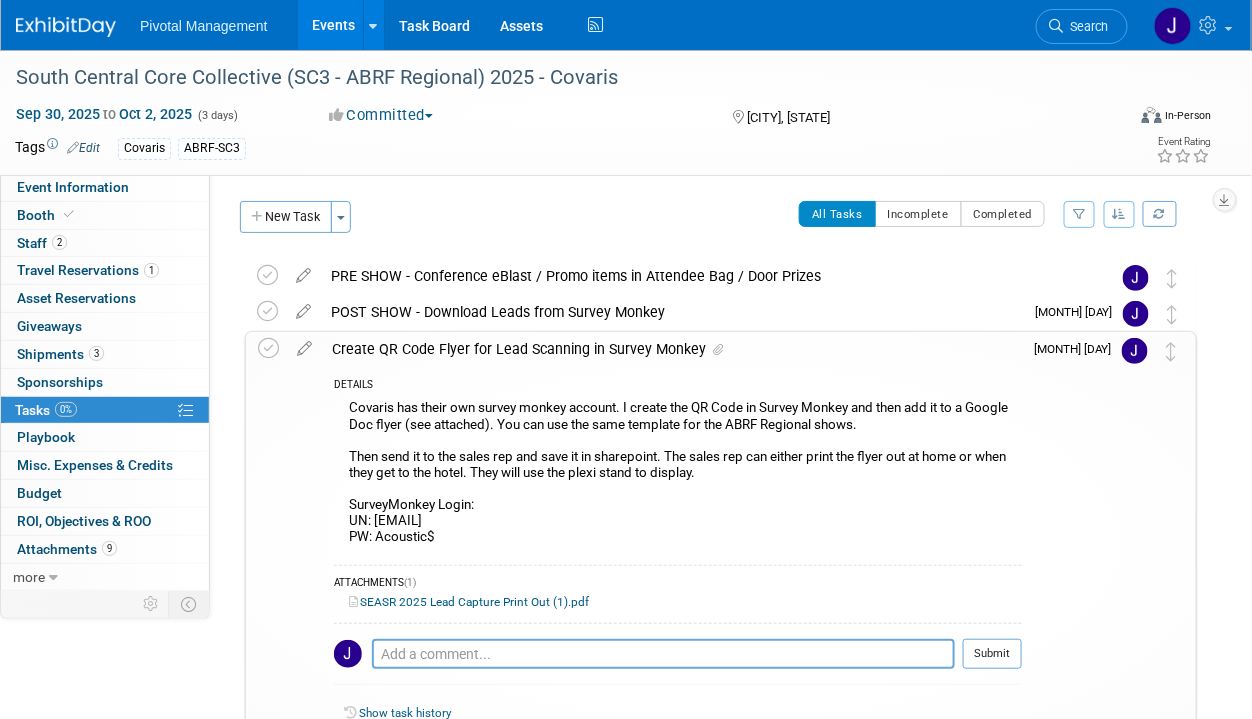 click on "Create QR Code Flyer for Lead Scanning in Survey Monkey" at bounding box center [672, 349] 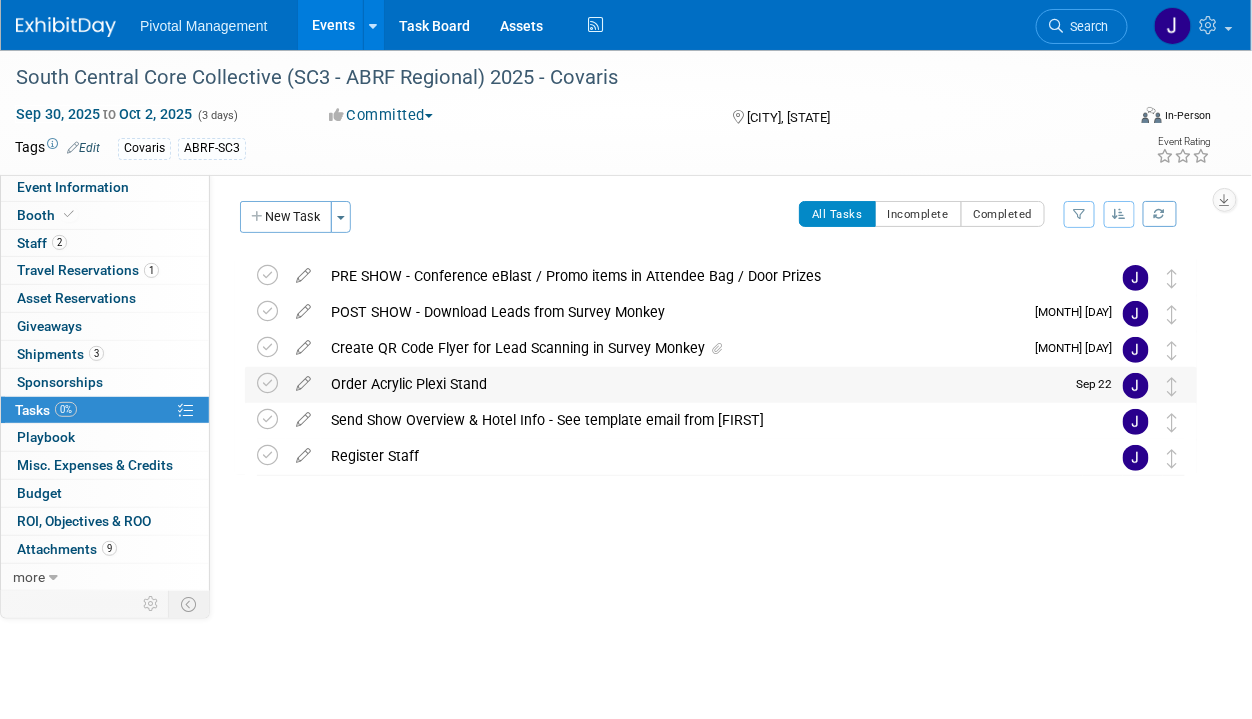 click on "Order Acrylic Plexi Stand" at bounding box center (692, 384) 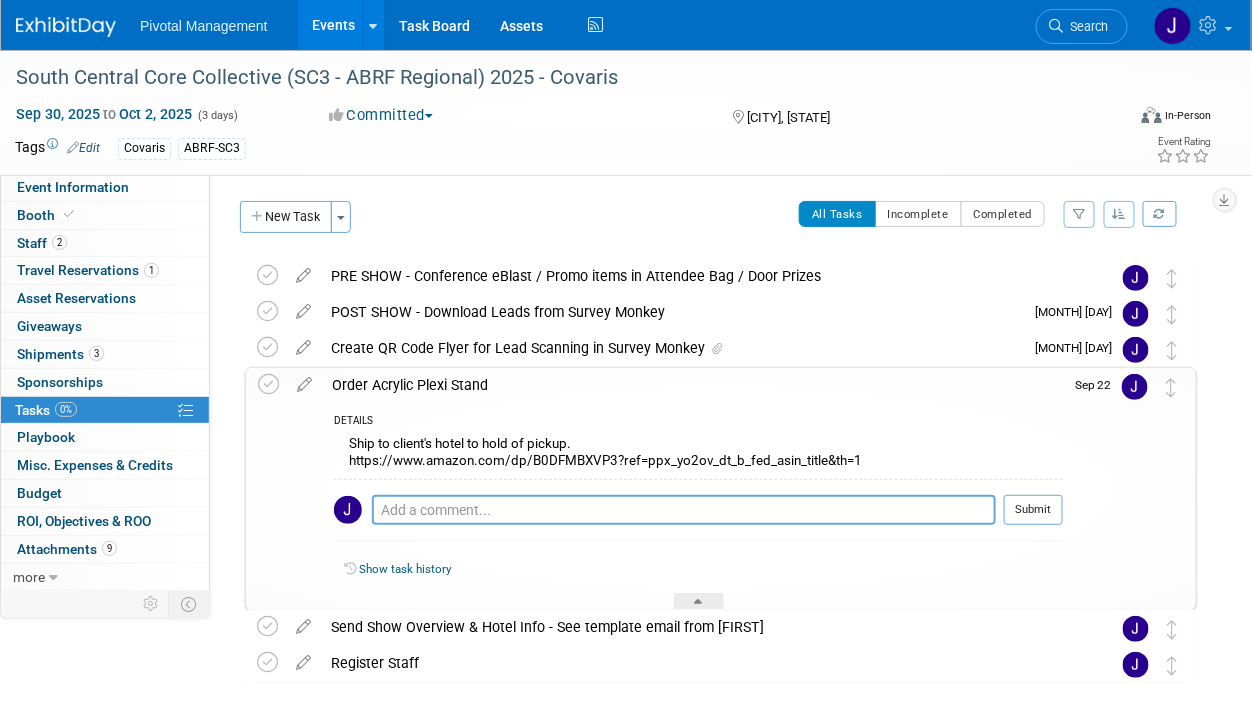 click on "Order Acrylic Plexi Stand" at bounding box center (692, 385) 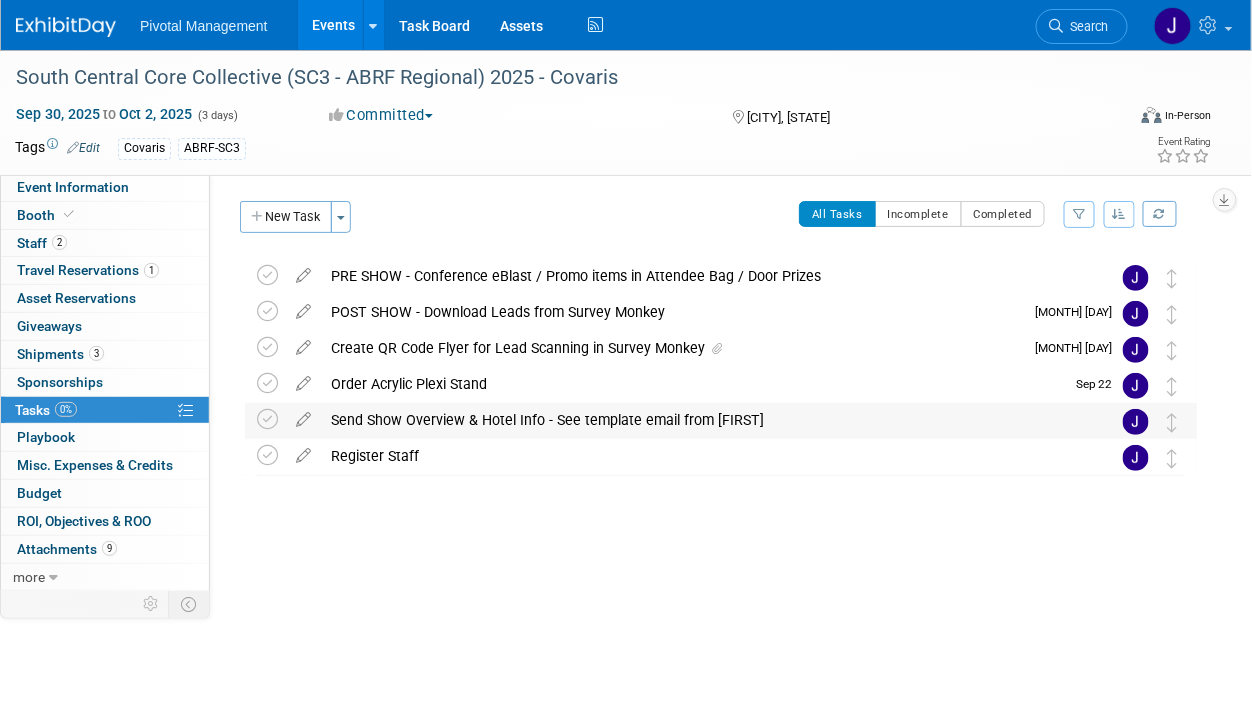 click on "Send Show Overview & Hotel Info - See template email from [FIRST]" at bounding box center (702, 420) 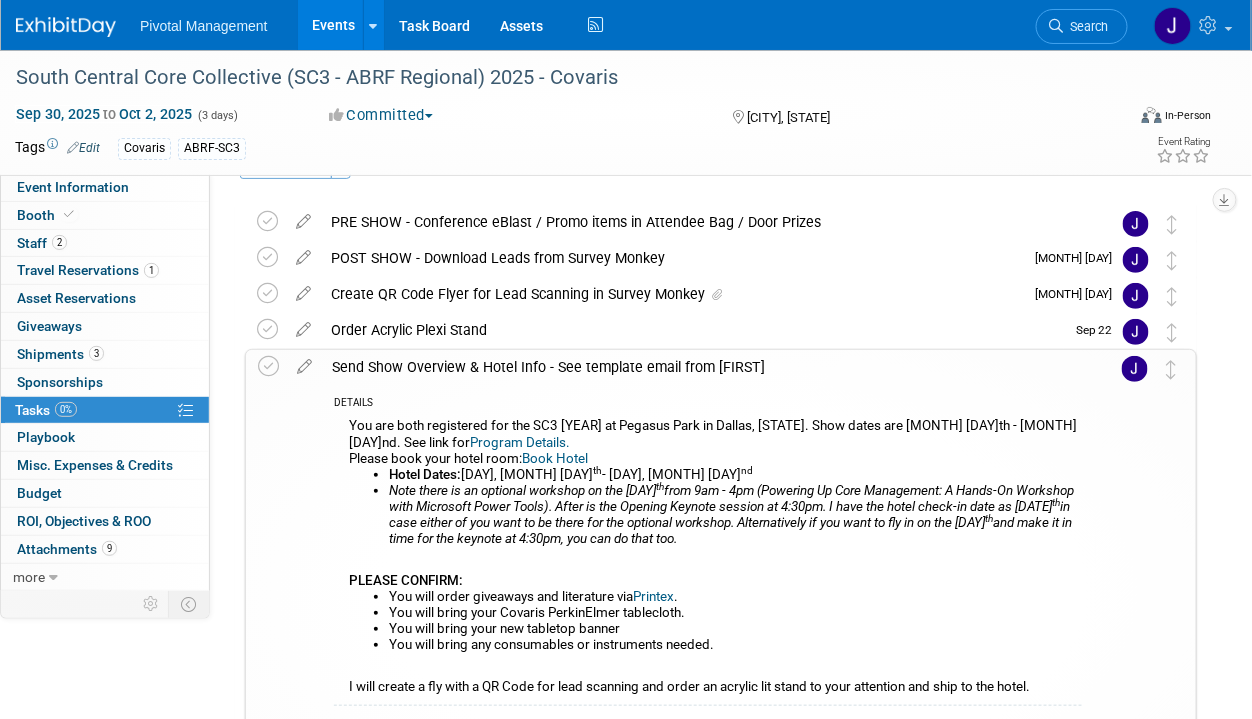 scroll, scrollTop: 41, scrollLeft: 0, axis: vertical 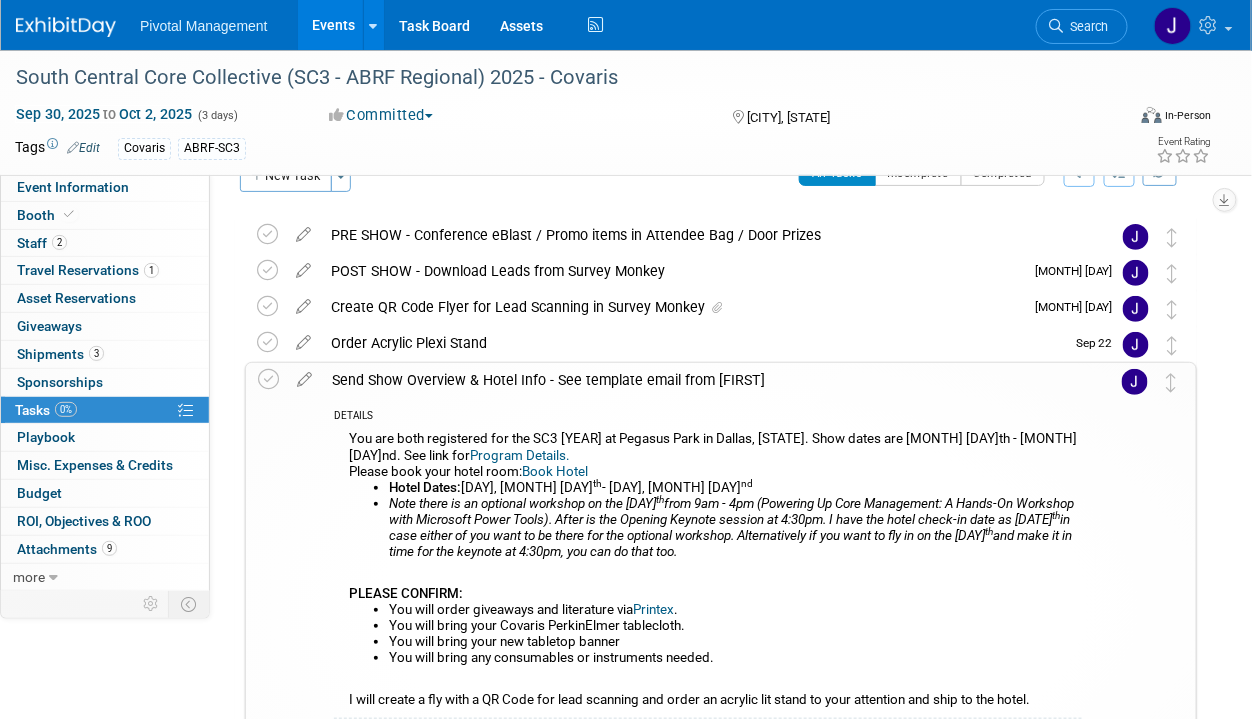 click at bounding box center (272, 606) 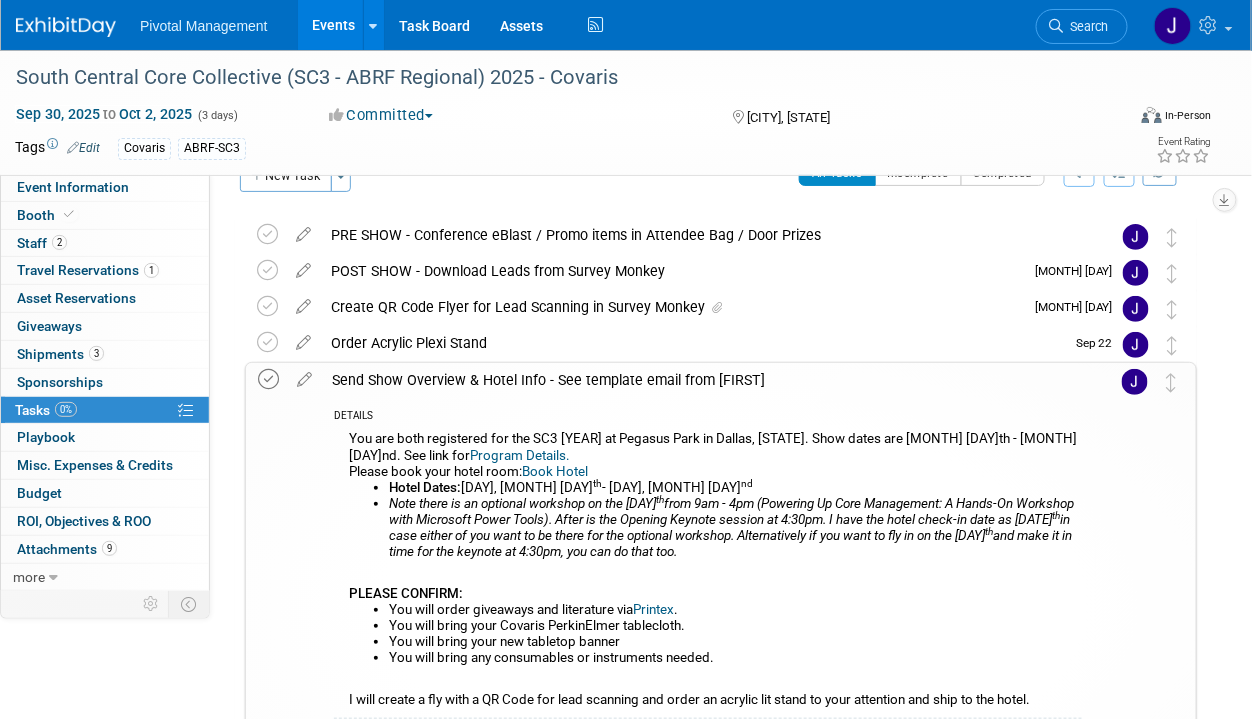 click at bounding box center (268, 379) 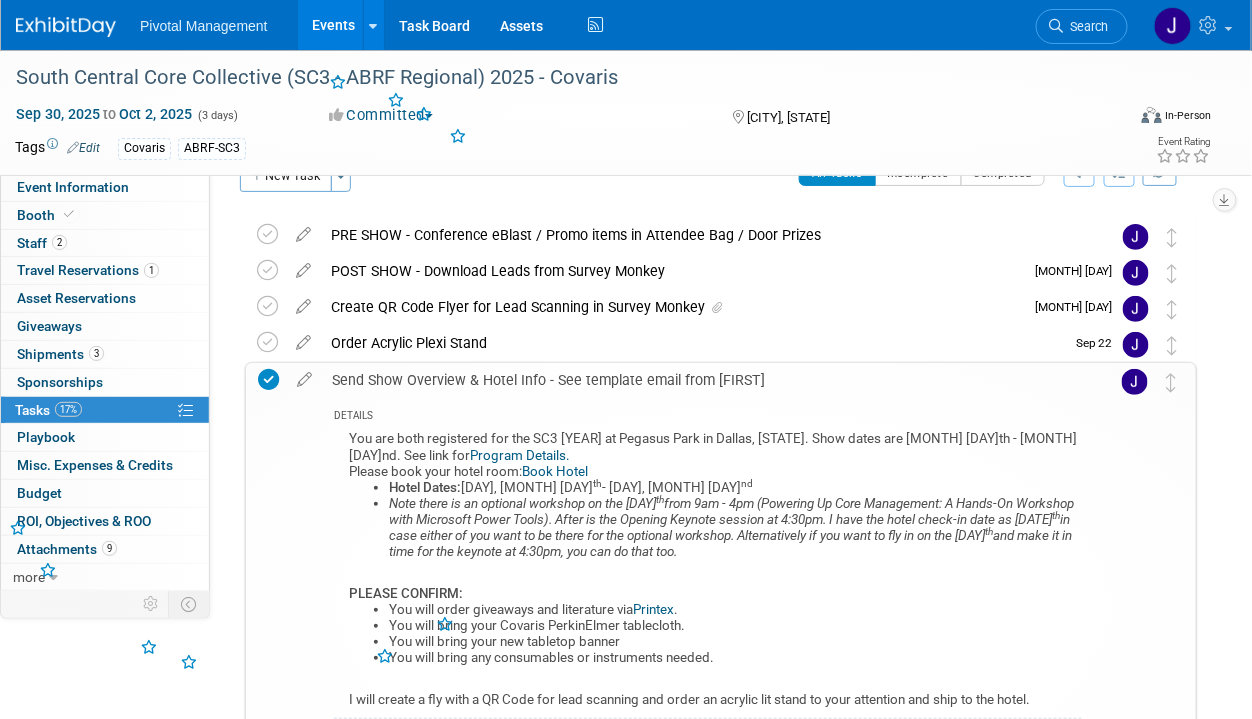 scroll, scrollTop: 179, scrollLeft: 0, axis: vertical 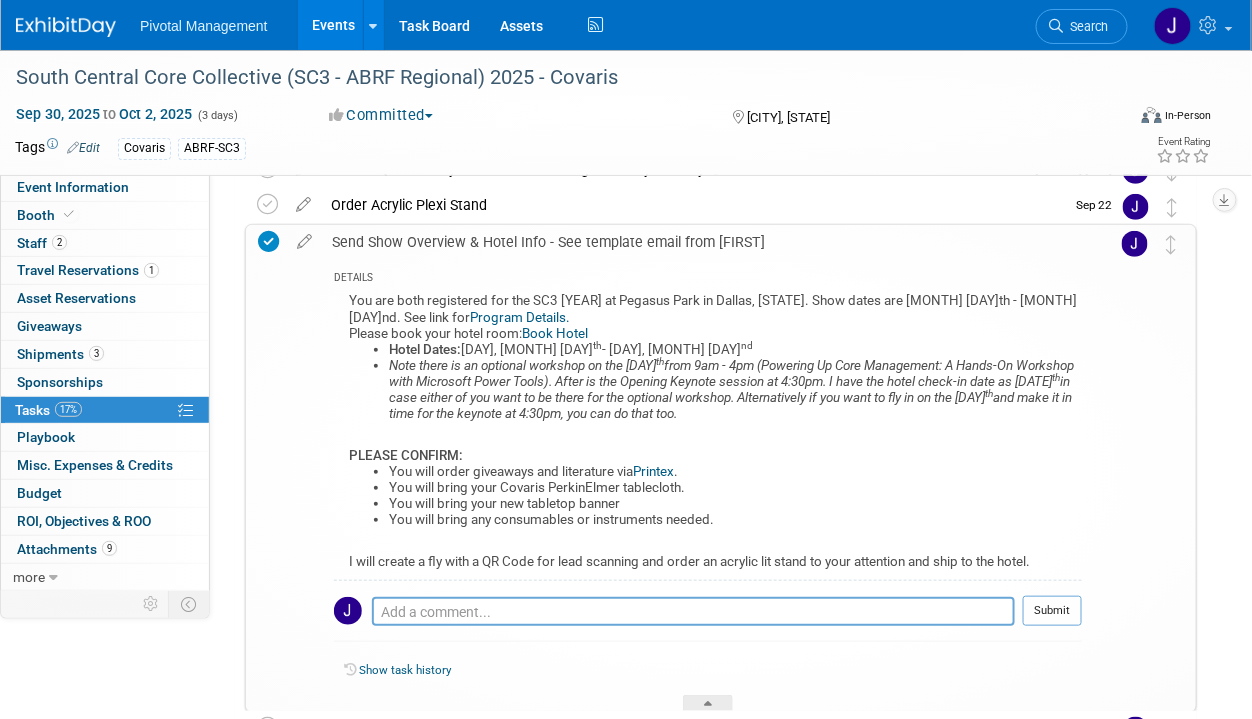 click on "Events" at bounding box center (334, 25) 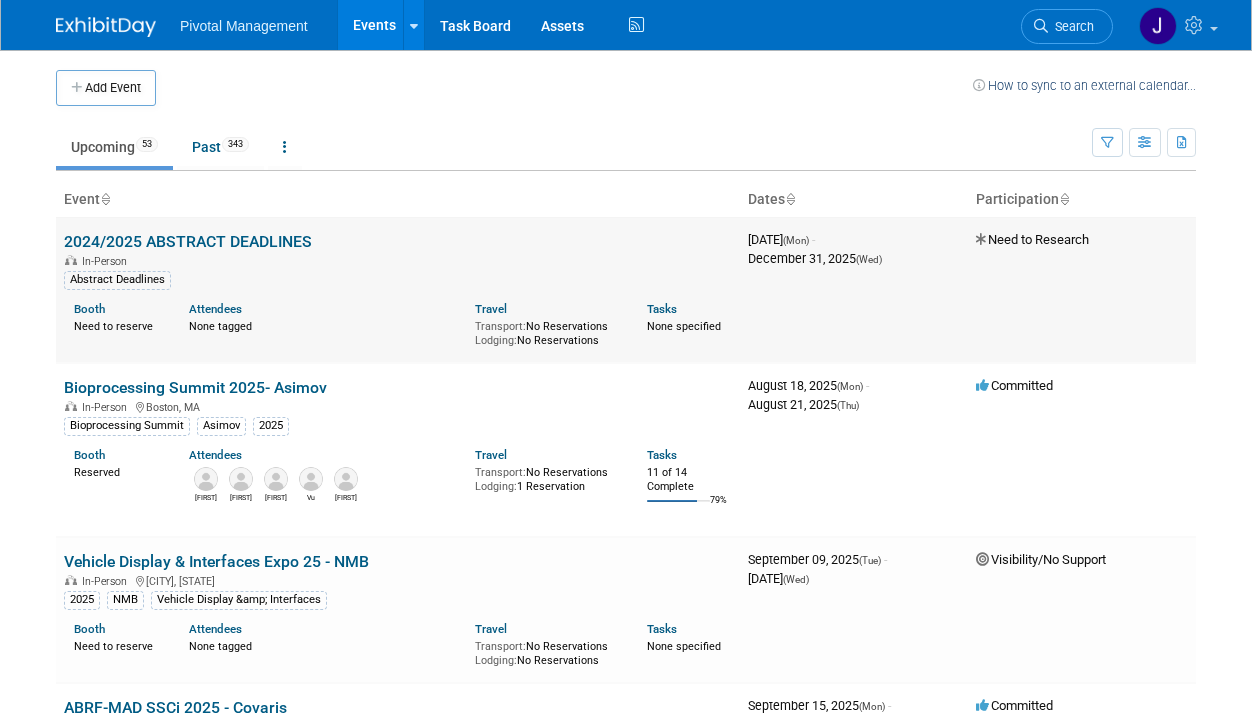 scroll, scrollTop: 0, scrollLeft: 0, axis: both 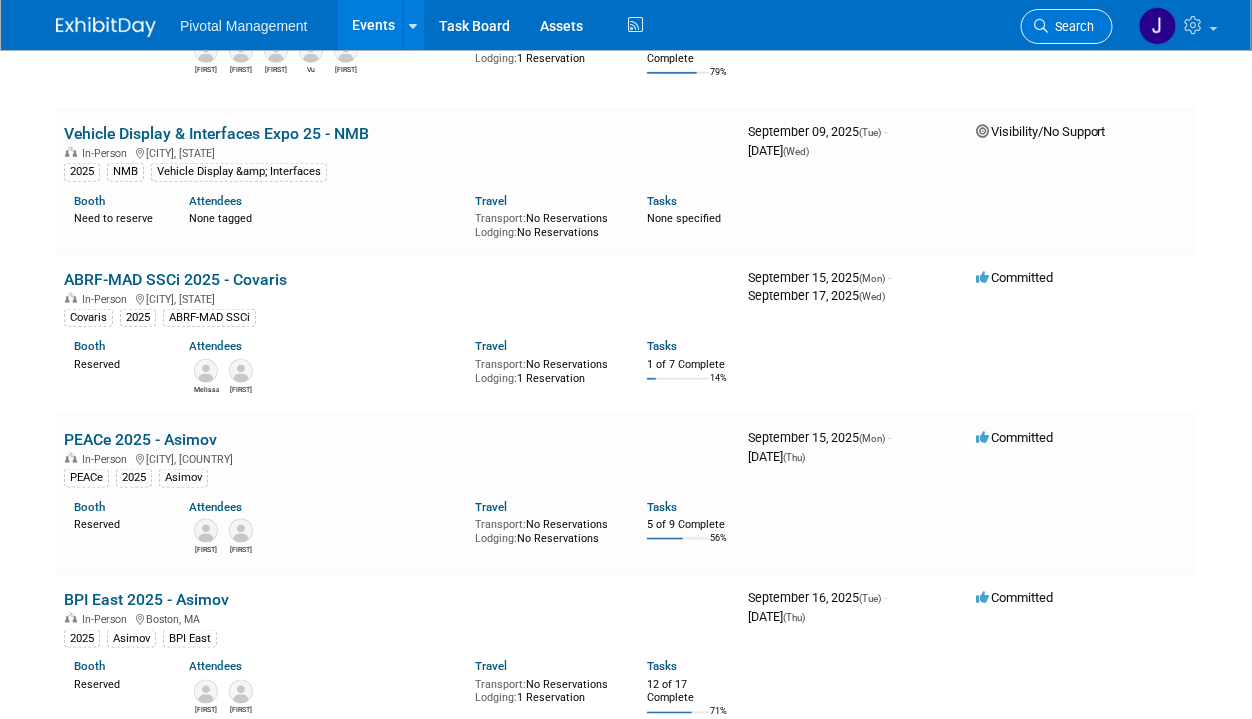 click on "Search" at bounding box center (1071, 26) 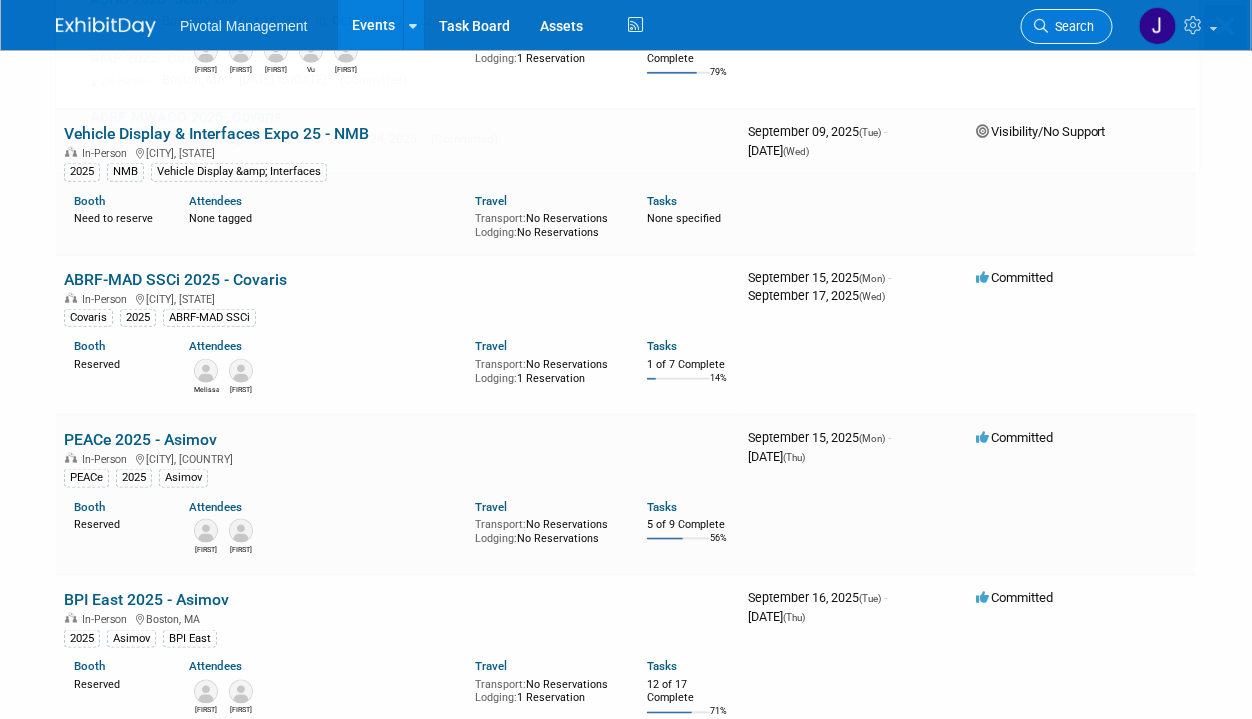 scroll, scrollTop: 0, scrollLeft: 0, axis: both 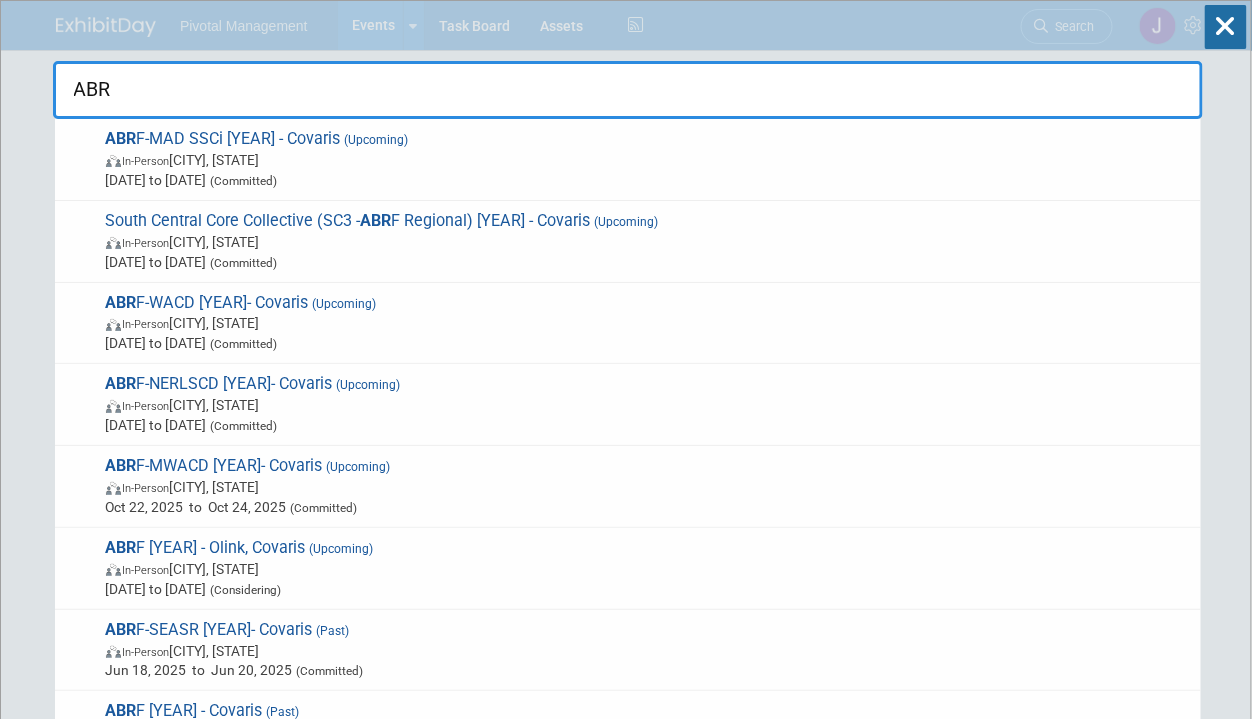 type on "ABRF" 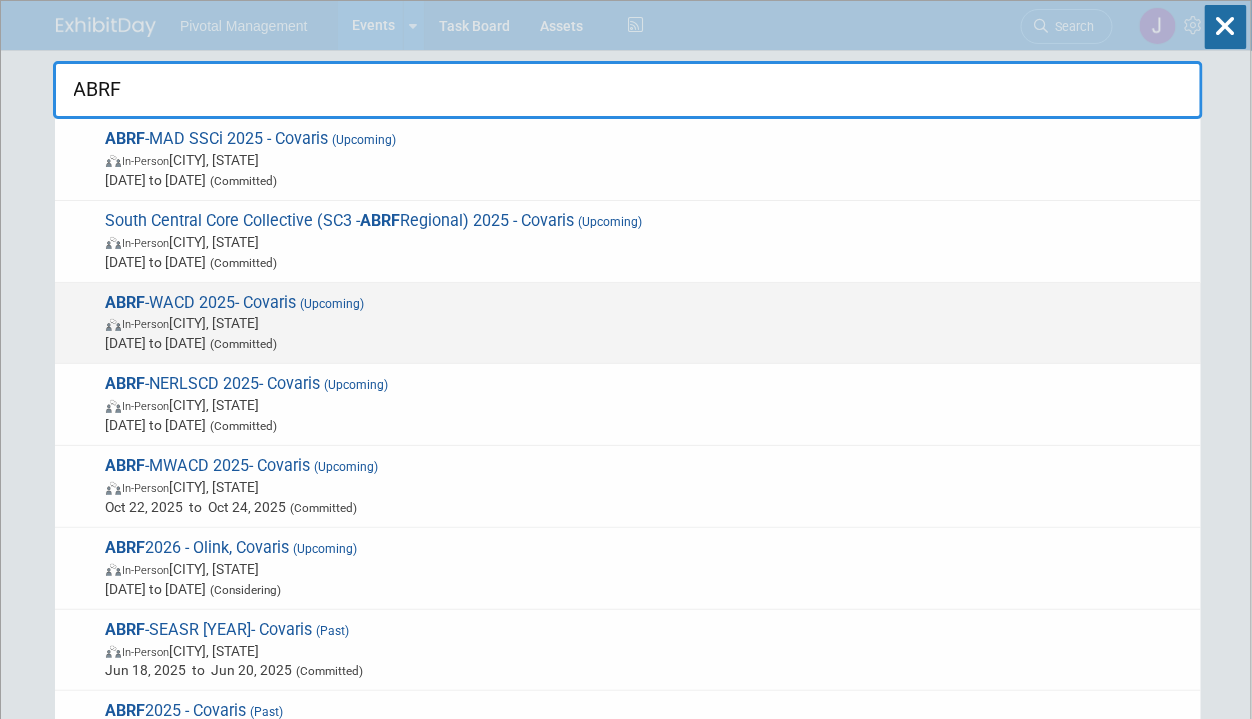 click on "Oct 7, 2025  to  Oct 8, 2025  (Committed)" at bounding box center [648, 343] 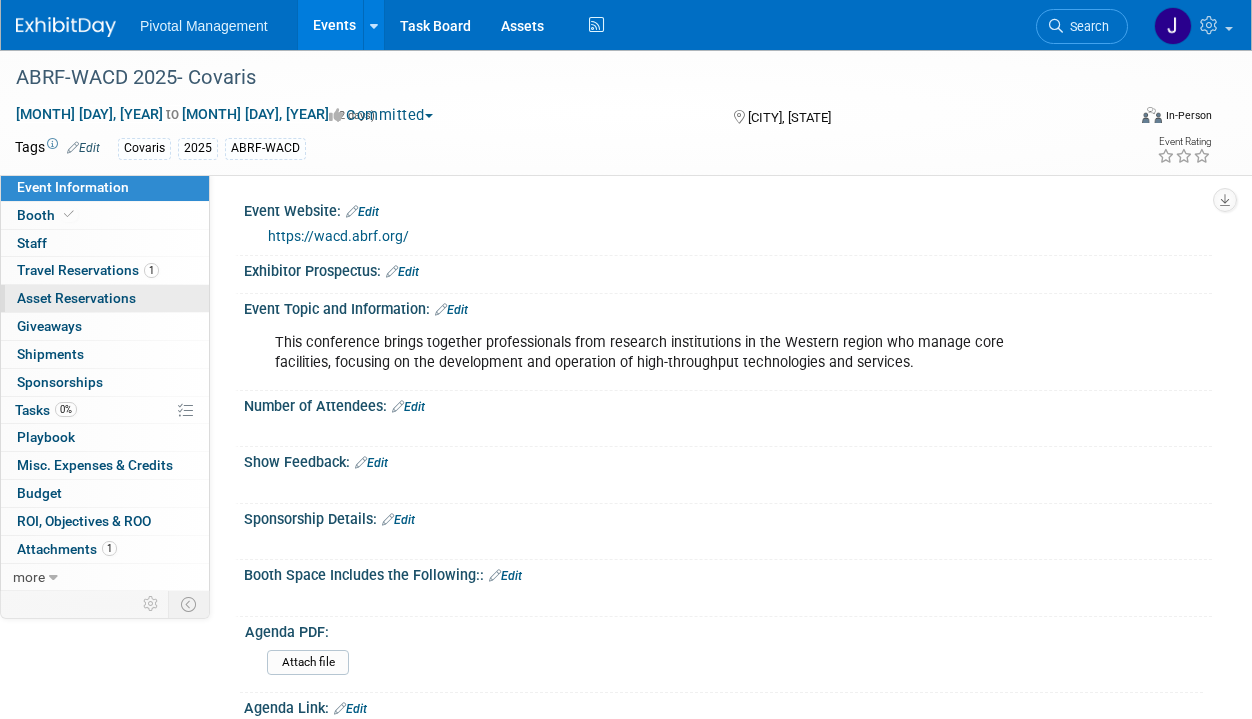 scroll, scrollTop: 0, scrollLeft: 0, axis: both 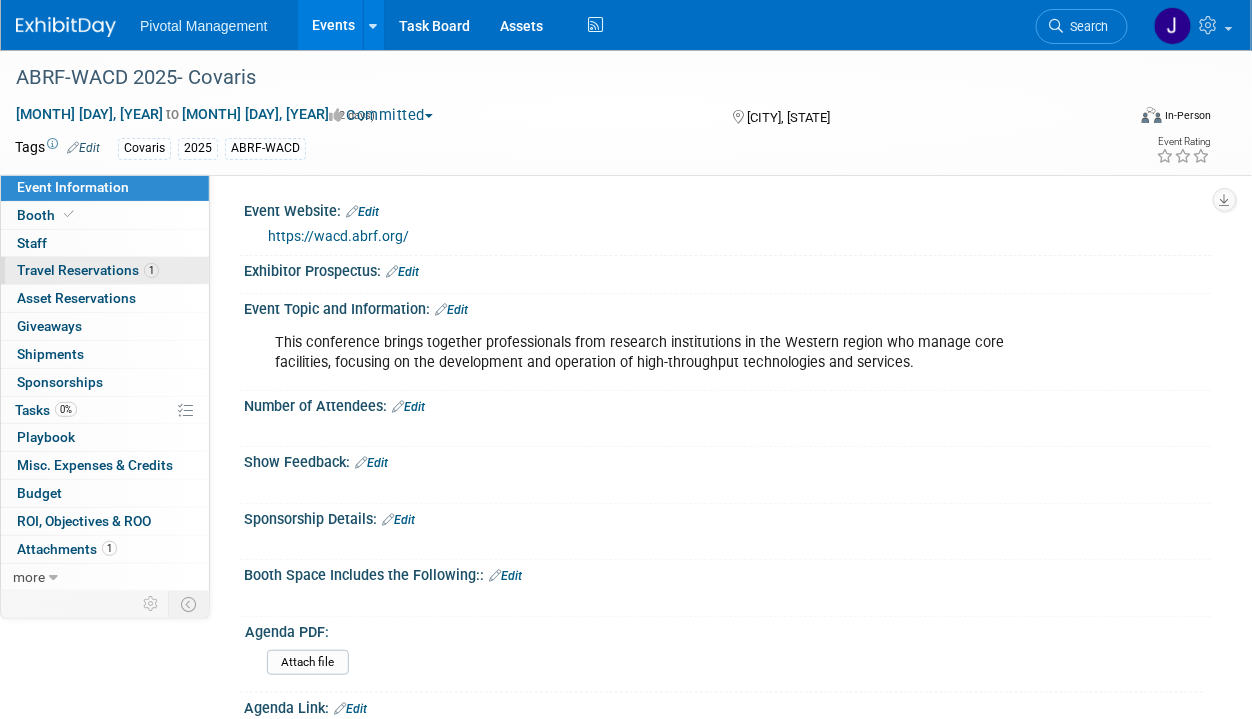 click on "Travel Reservations 1" at bounding box center [88, 270] 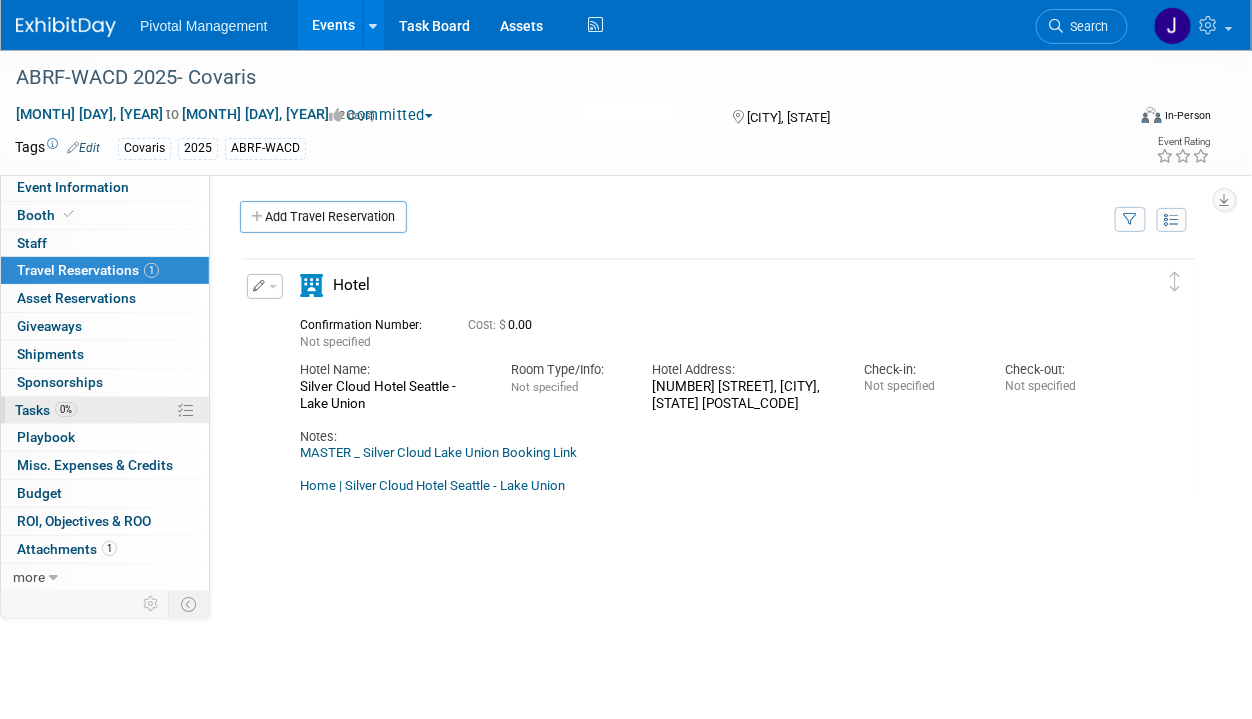 click on "0%
Tasks 0%" at bounding box center [105, 410] 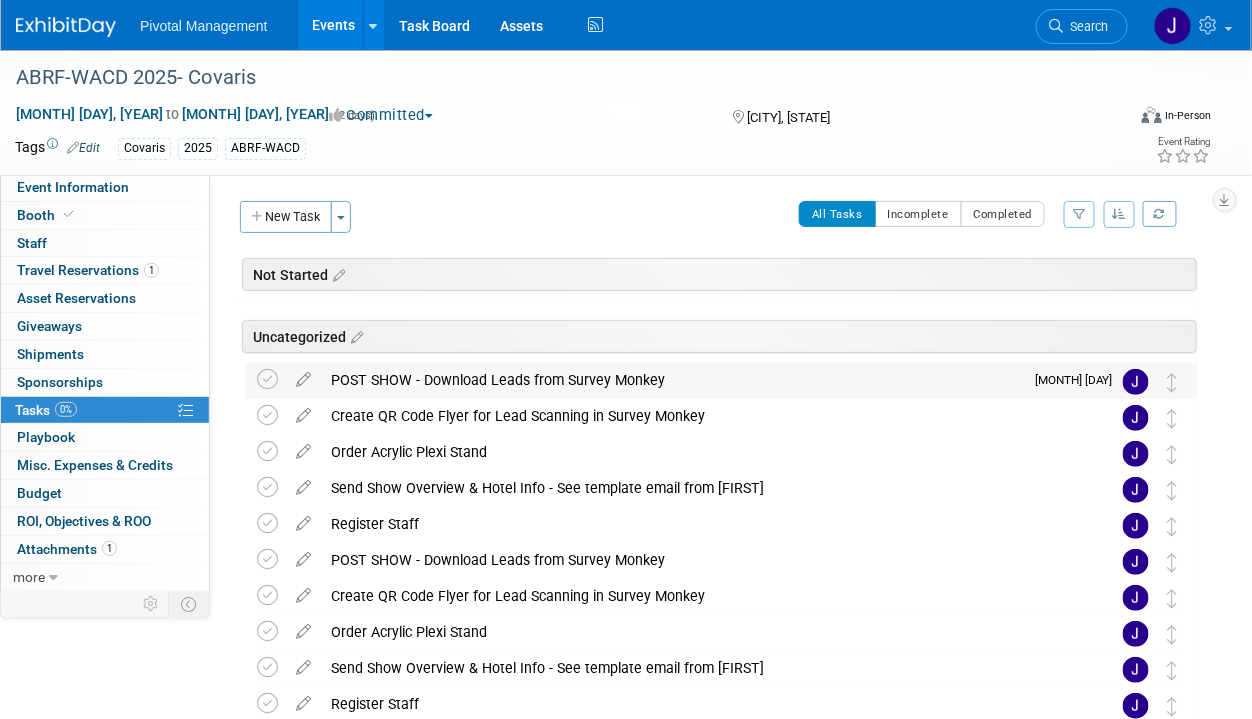 scroll, scrollTop: 124, scrollLeft: 0, axis: vertical 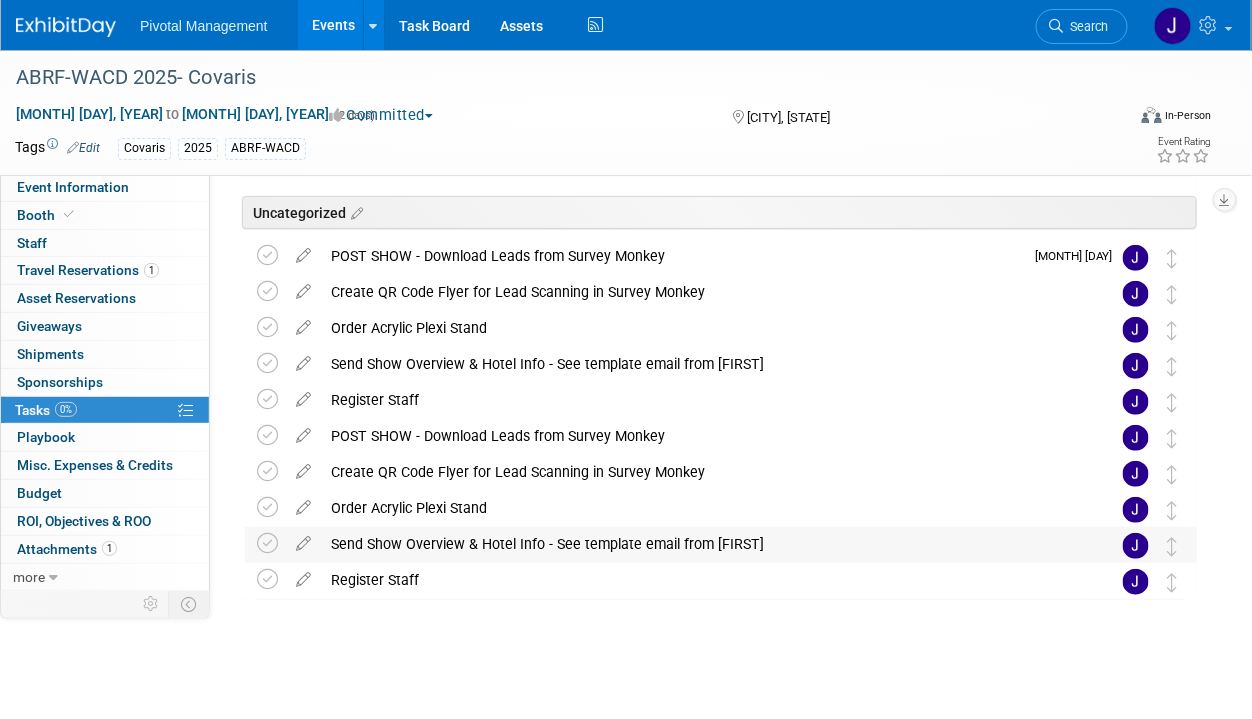 click on "Send Show Overview & Hotel Info - See template email from [FIRST]" at bounding box center (702, 544) 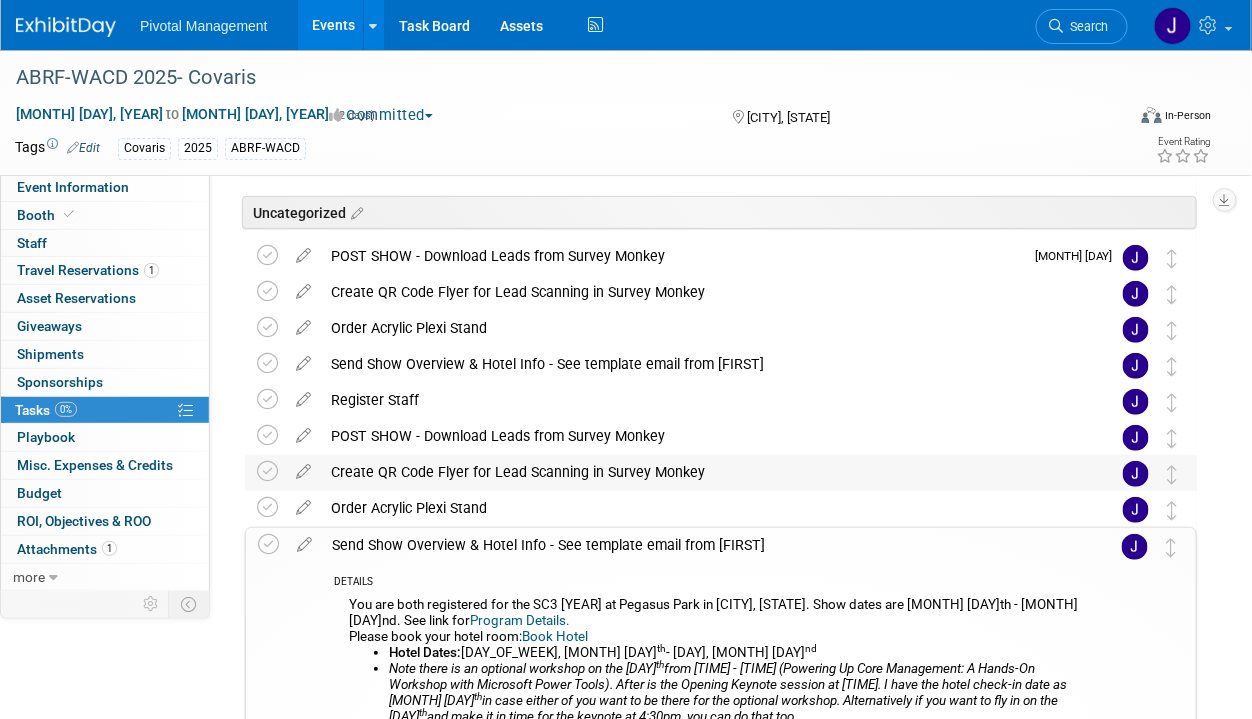 scroll, scrollTop: 380, scrollLeft: 0, axis: vertical 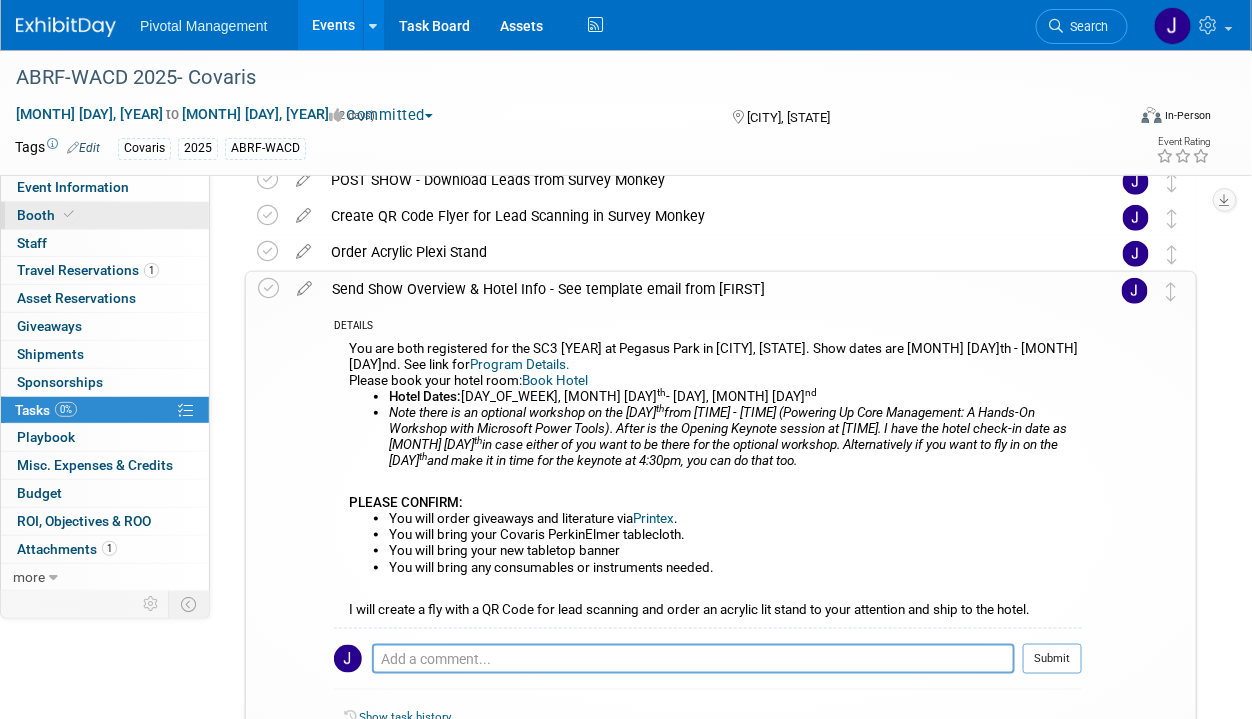 click at bounding box center (69, 214) 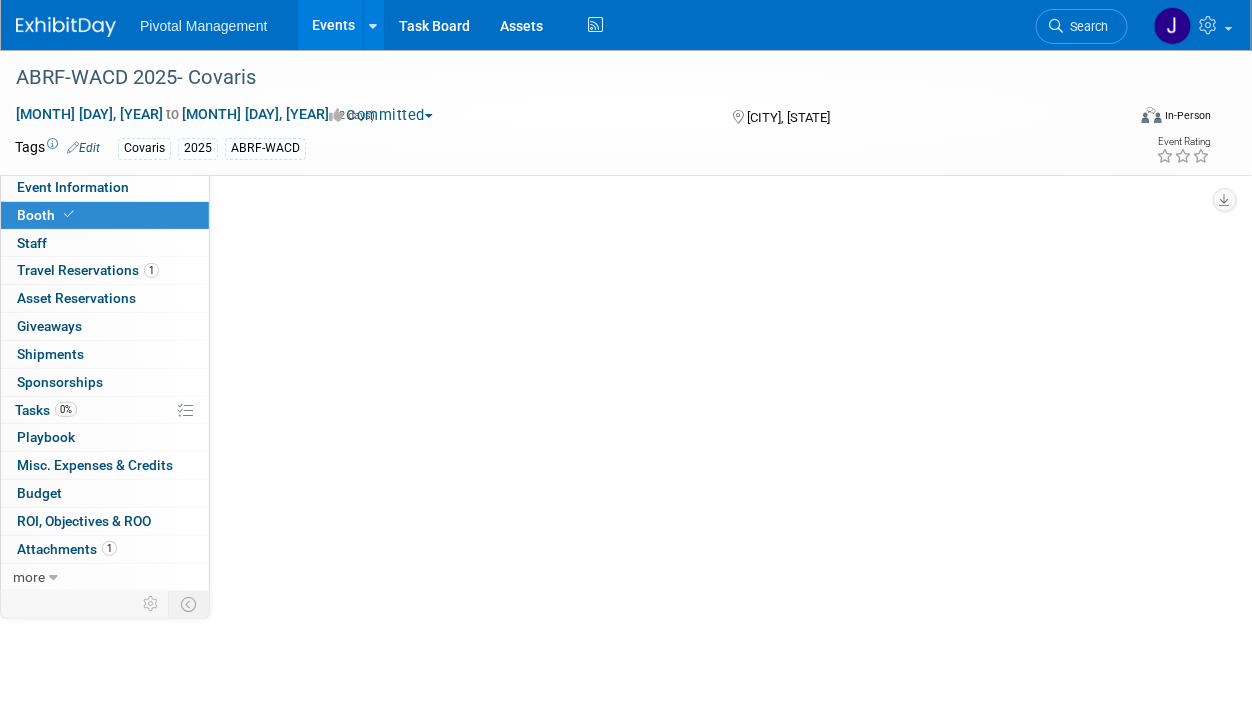 scroll, scrollTop: 0, scrollLeft: 0, axis: both 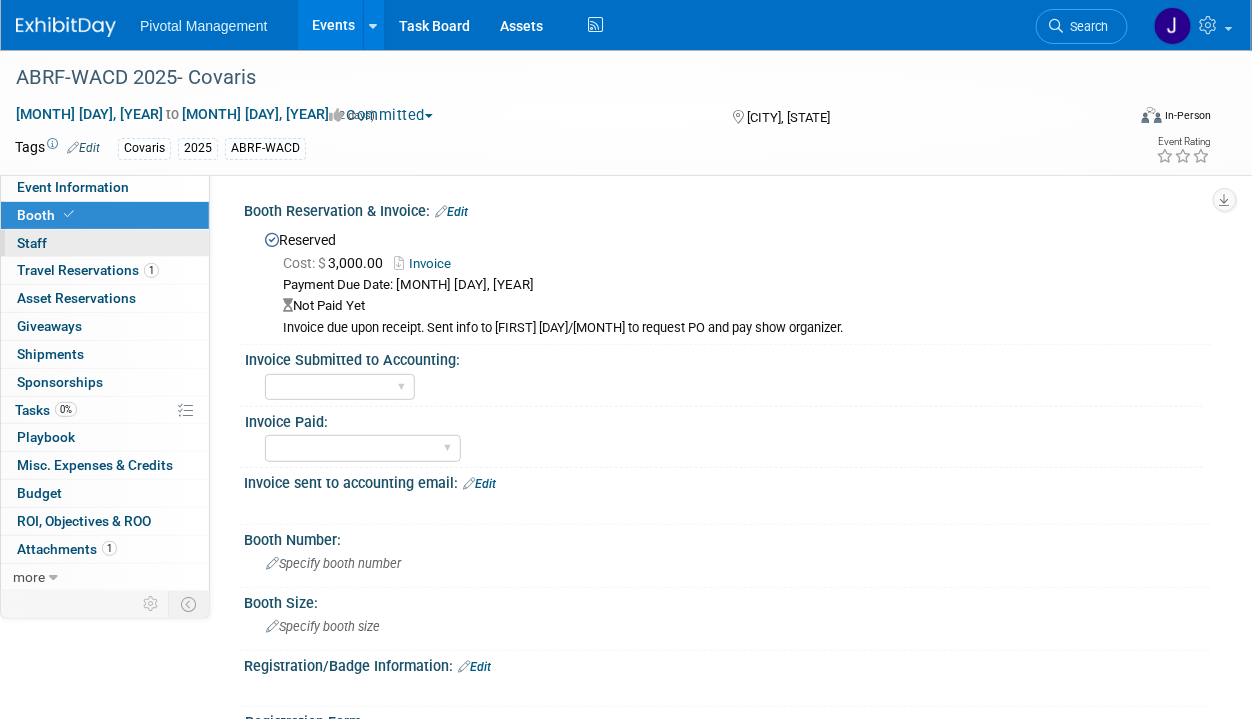 click on "0
Staff 0" at bounding box center [105, 243] 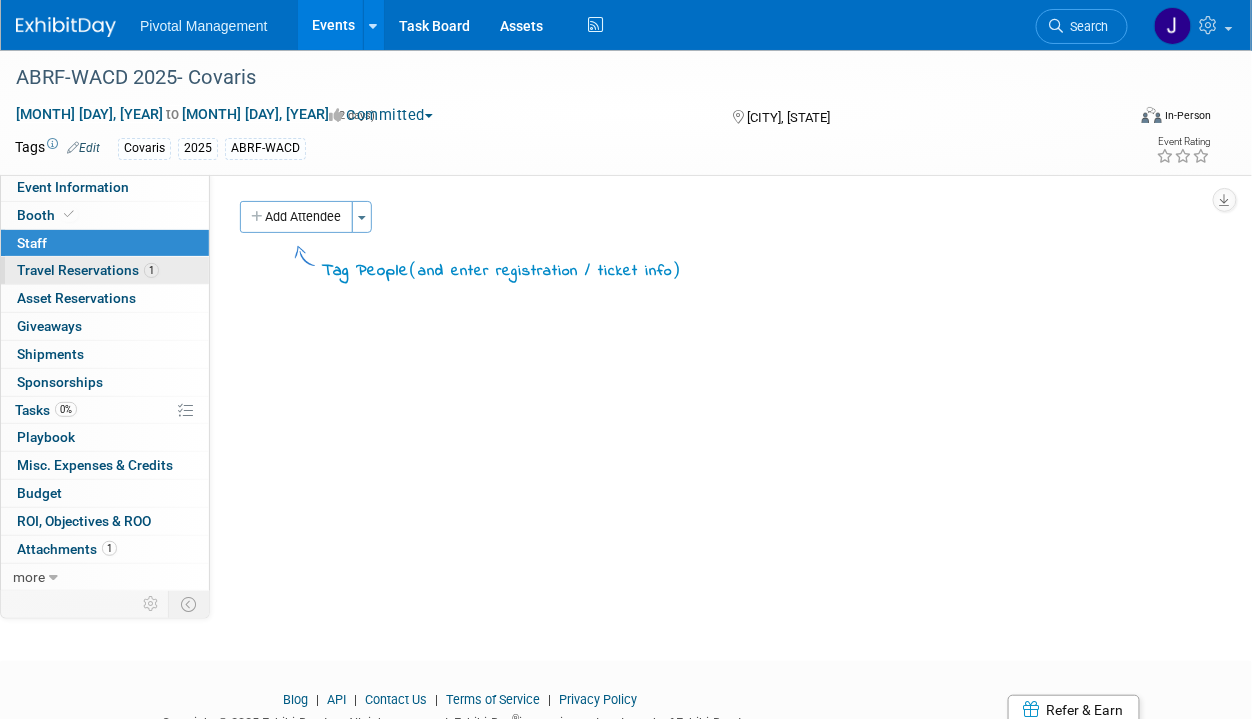 click on "Travel Reservations 1" at bounding box center (88, 270) 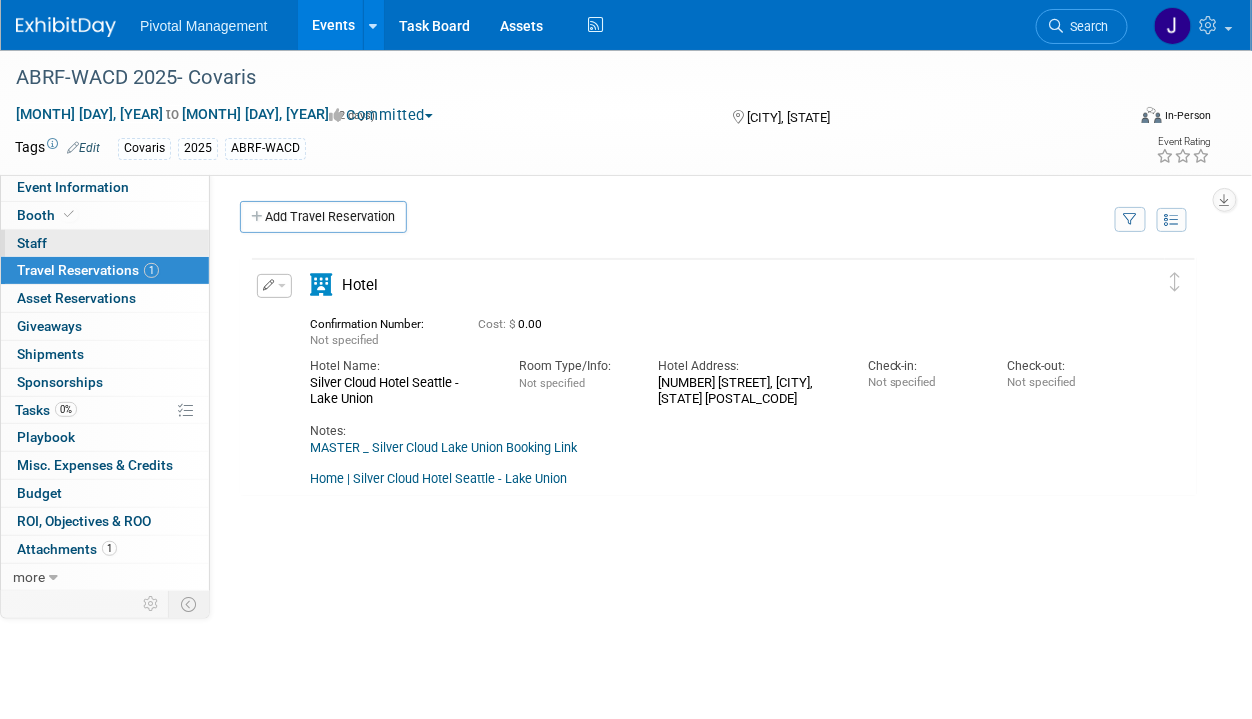 click on "0
Staff 0" at bounding box center [105, 243] 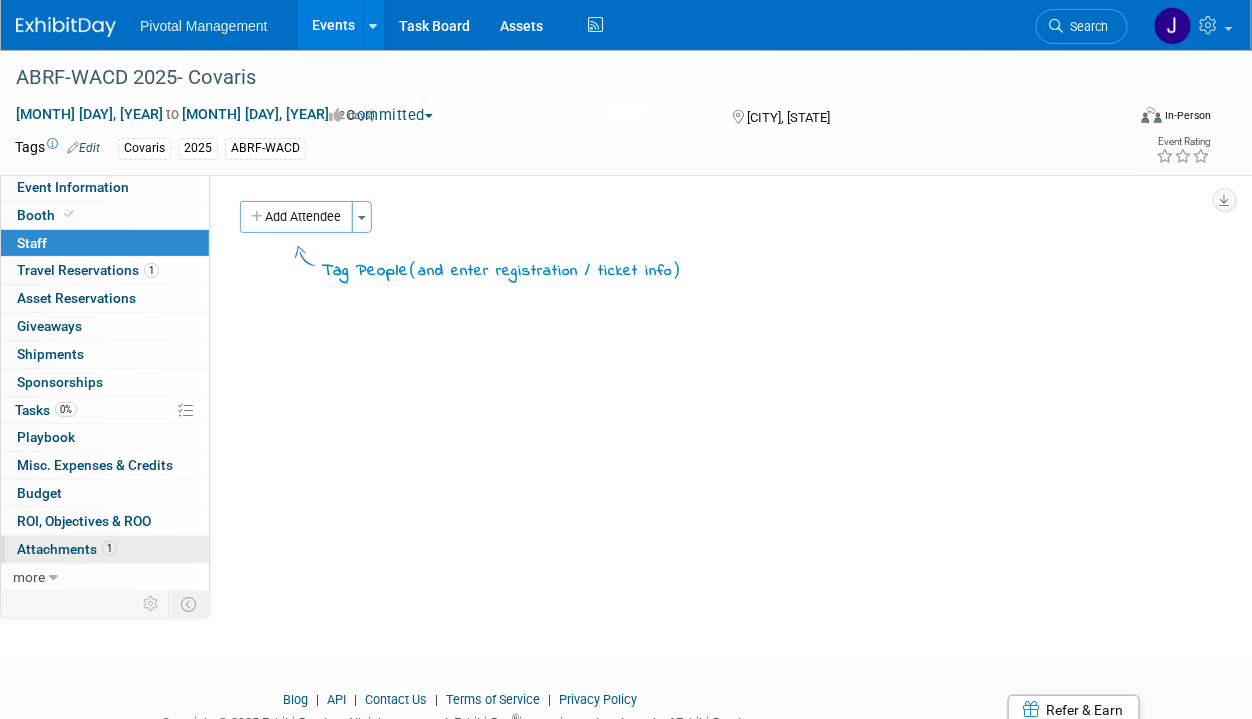 click on "Attachments 1" at bounding box center [67, 549] 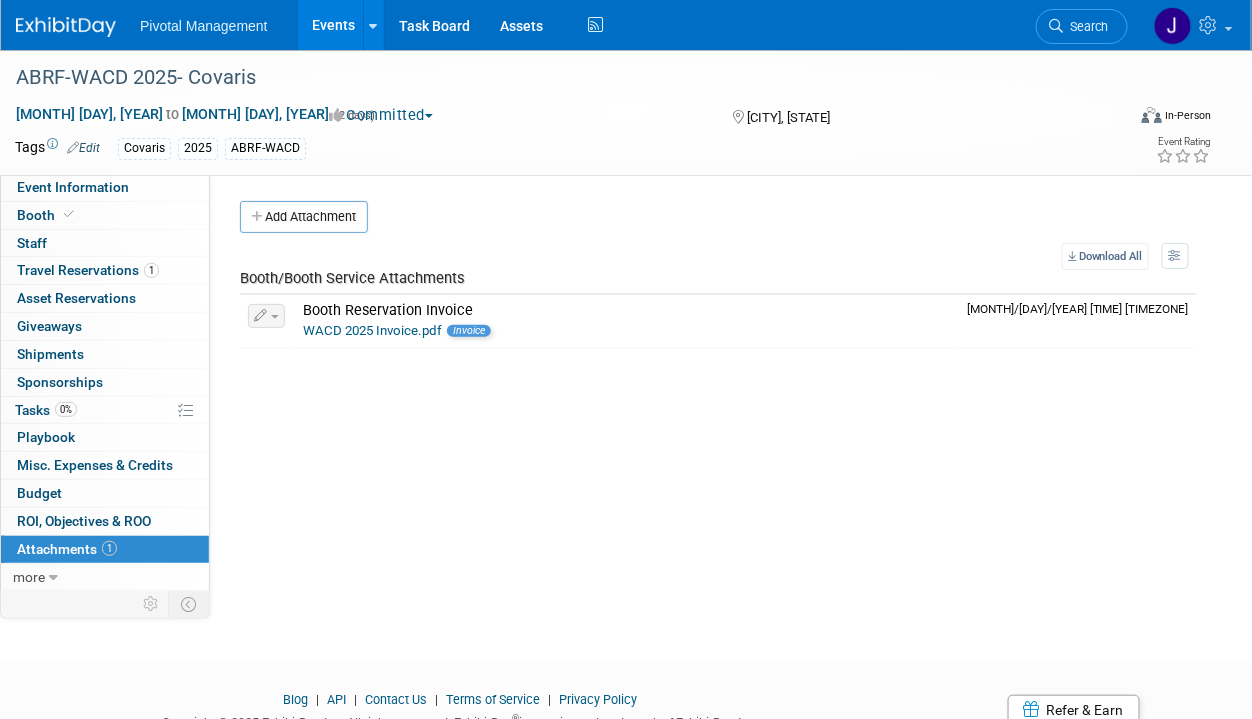 click on "Events" at bounding box center (334, 25) 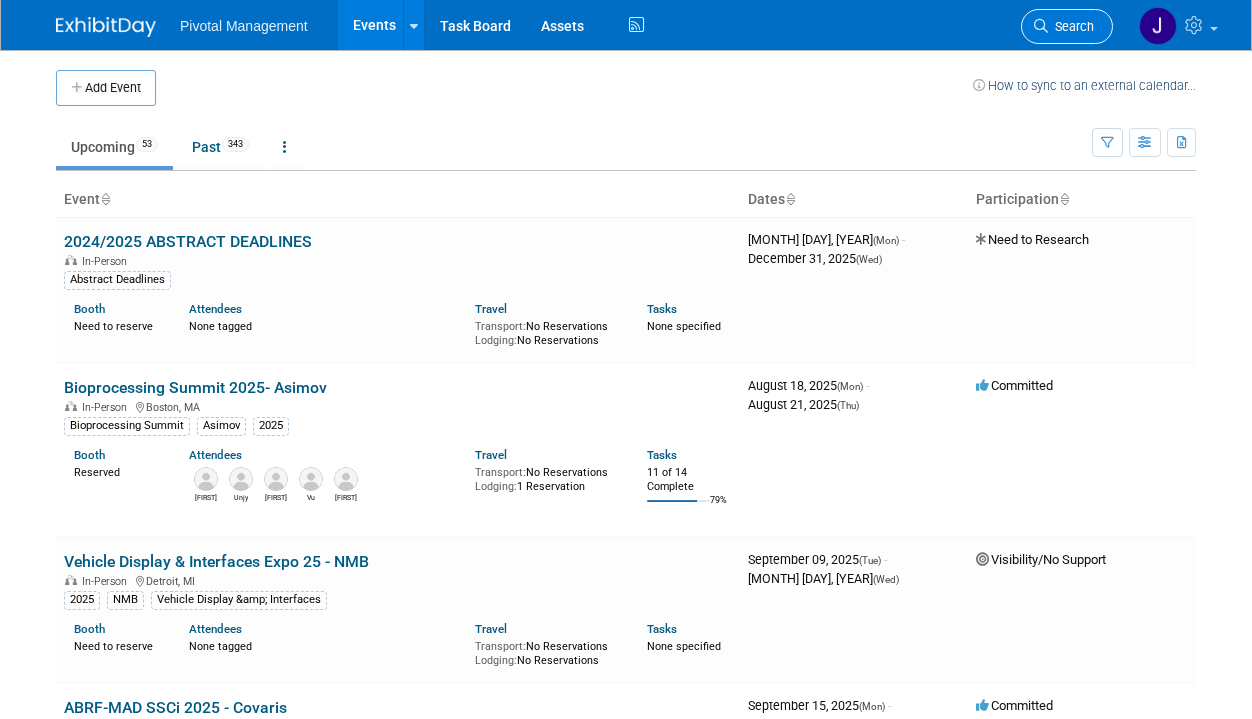 scroll, scrollTop: 0, scrollLeft: 0, axis: both 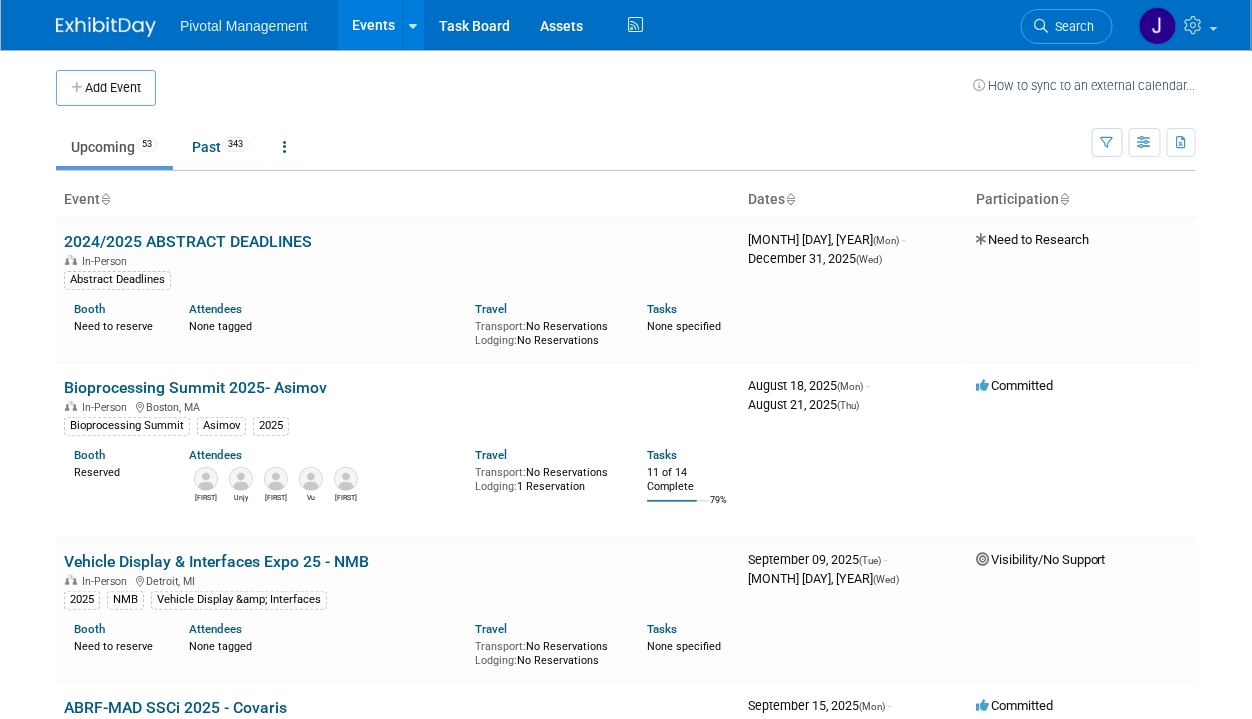 click on "Search" at bounding box center (1071, 26) 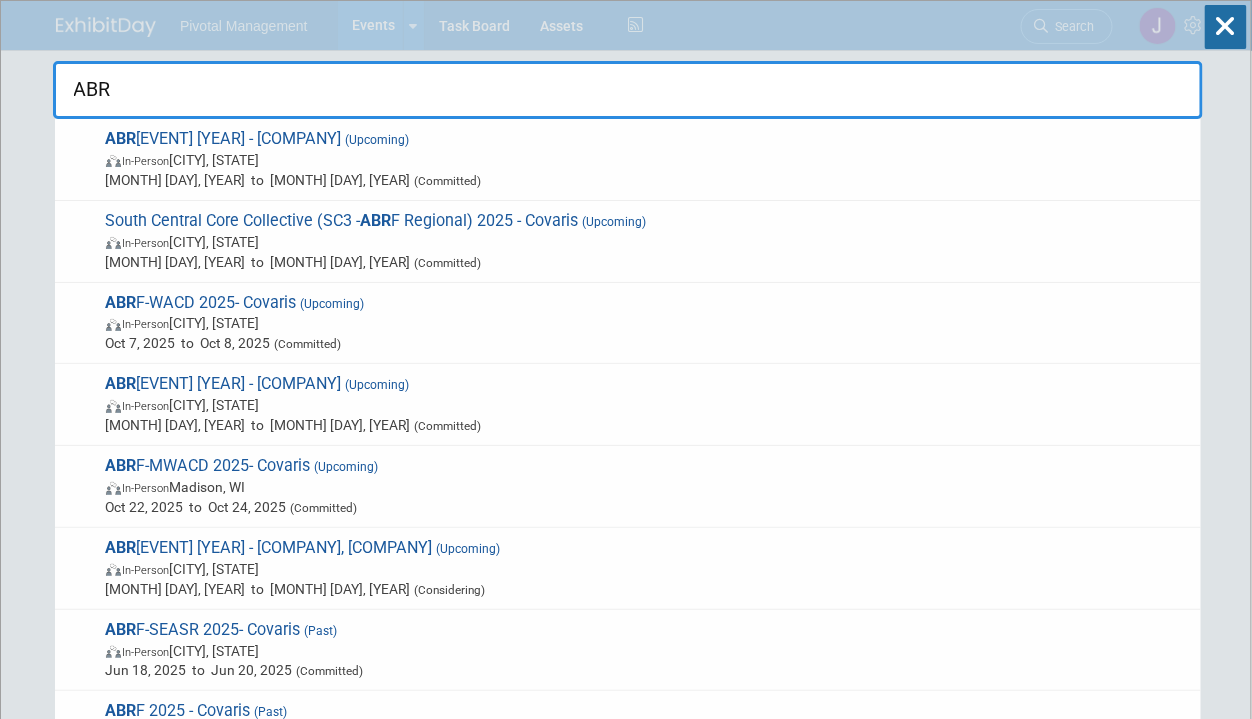 type on "ABRF" 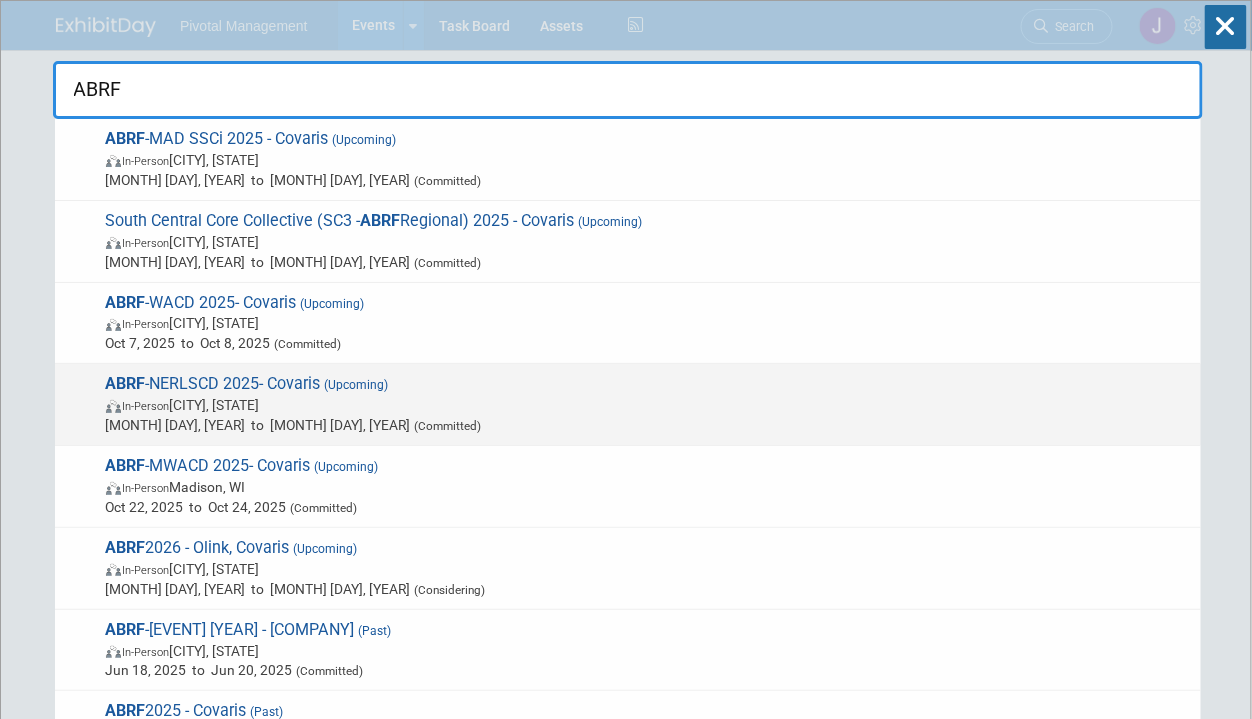click on "ABRF -NERLSCD 2025- Covaris  (Upcoming)  In-Person     New Haven, CT Oct 8, 2025  to  Oct 10, 2025  (Committed)" at bounding box center (645, 404) 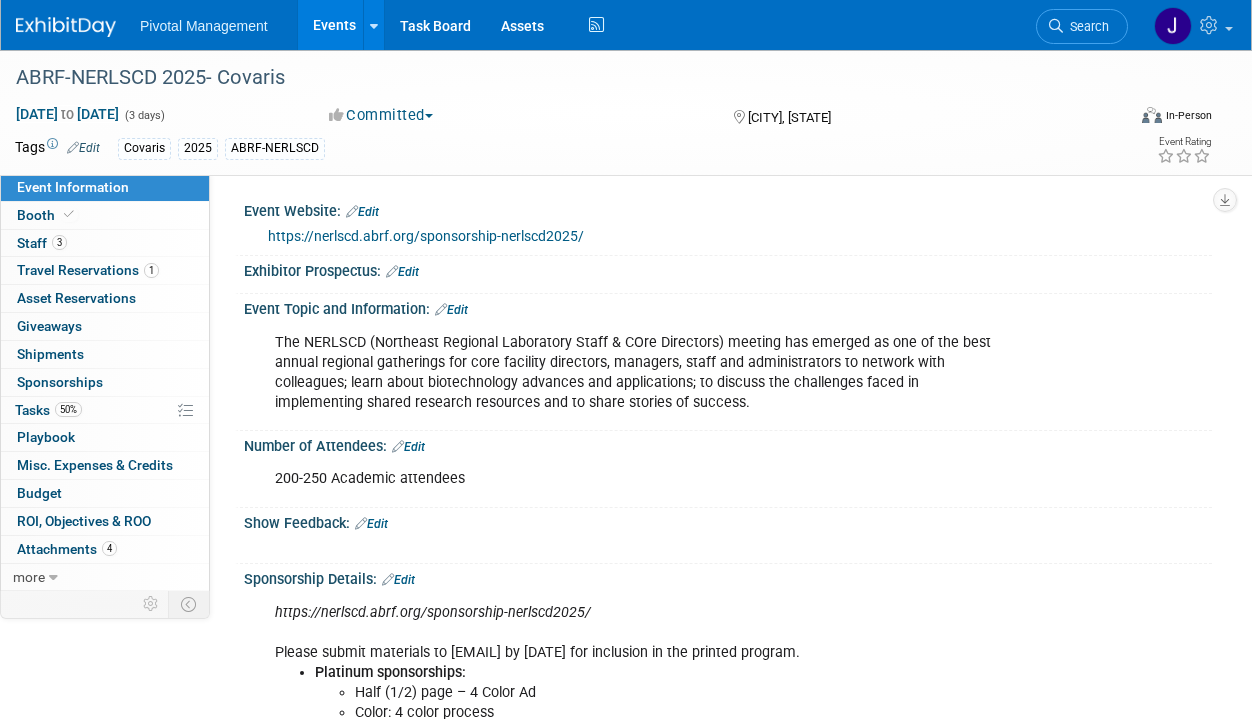 scroll, scrollTop: 0, scrollLeft: 0, axis: both 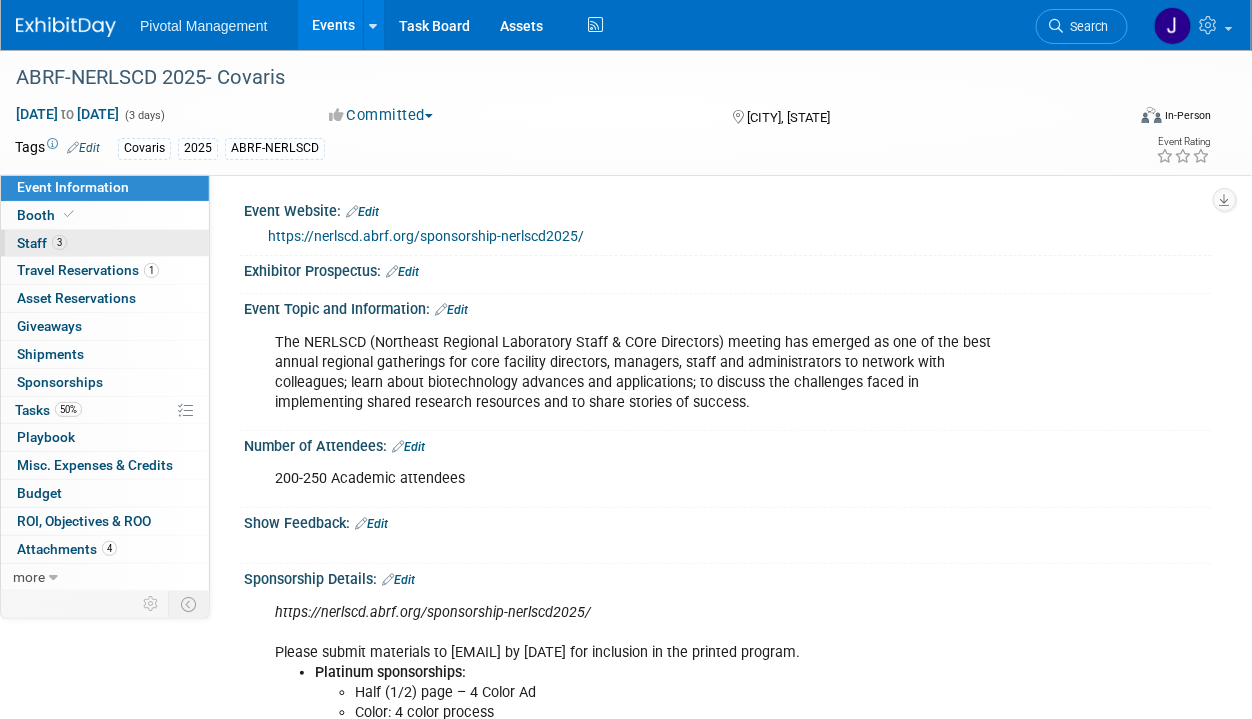 click on "3
Staff 3" at bounding box center (105, 243) 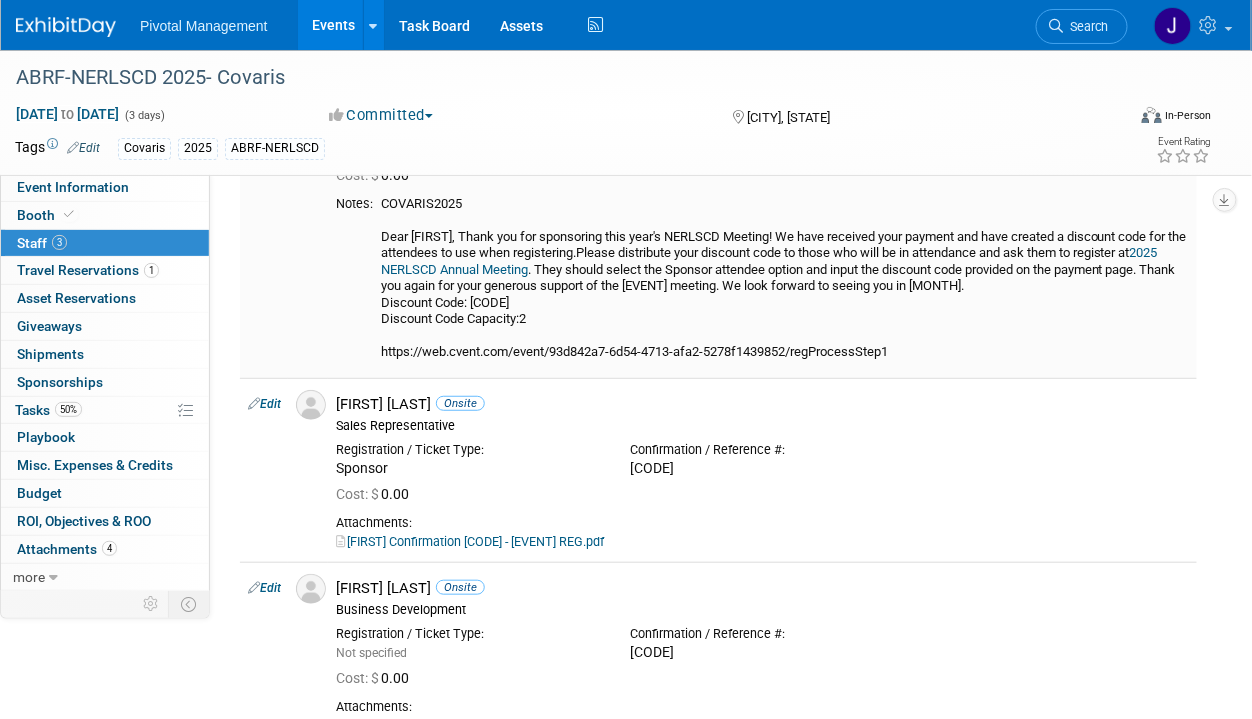 scroll, scrollTop: 190, scrollLeft: 0, axis: vertical 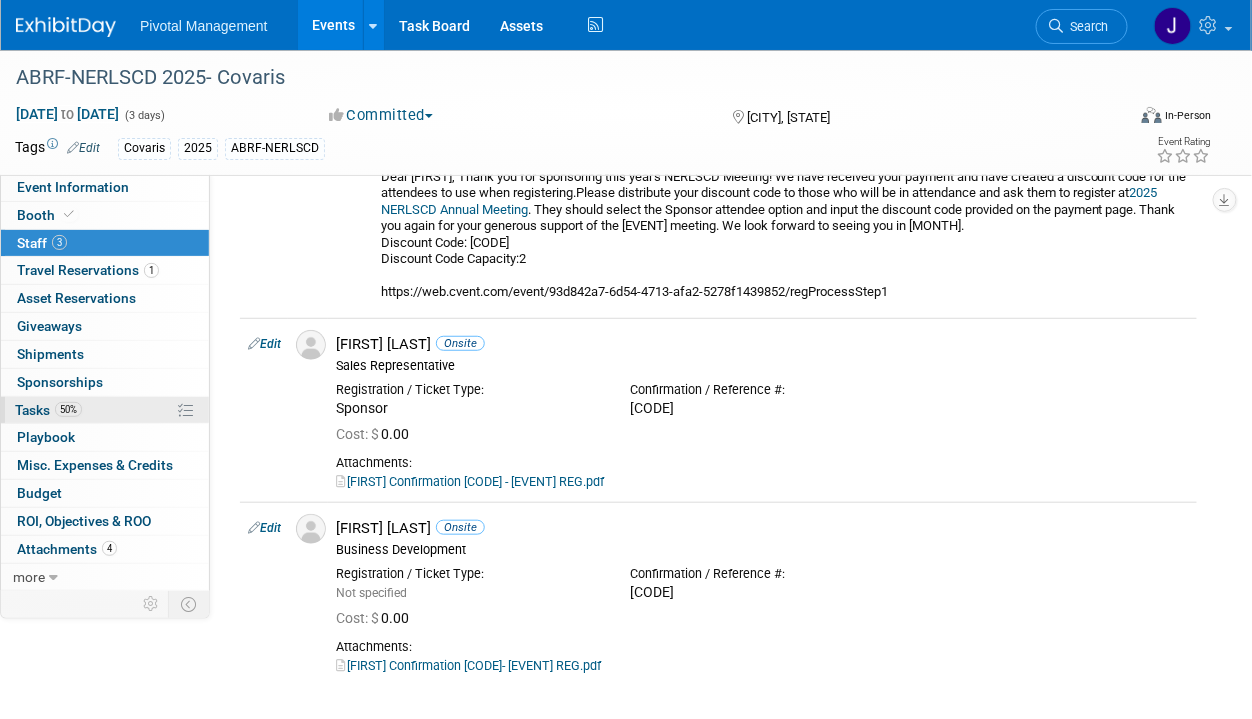click on "50%" at bounding box center (68, 409) 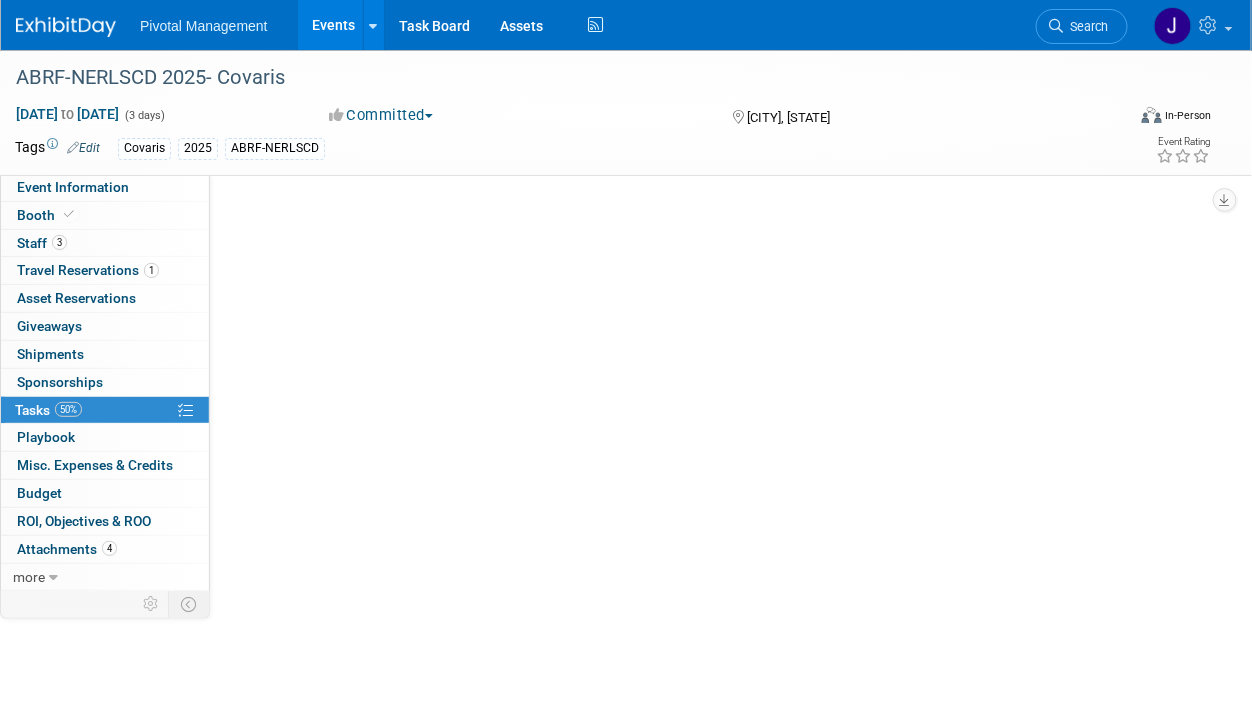 scroll, scrollTop: 0, scrollLeft: 0, axis: both 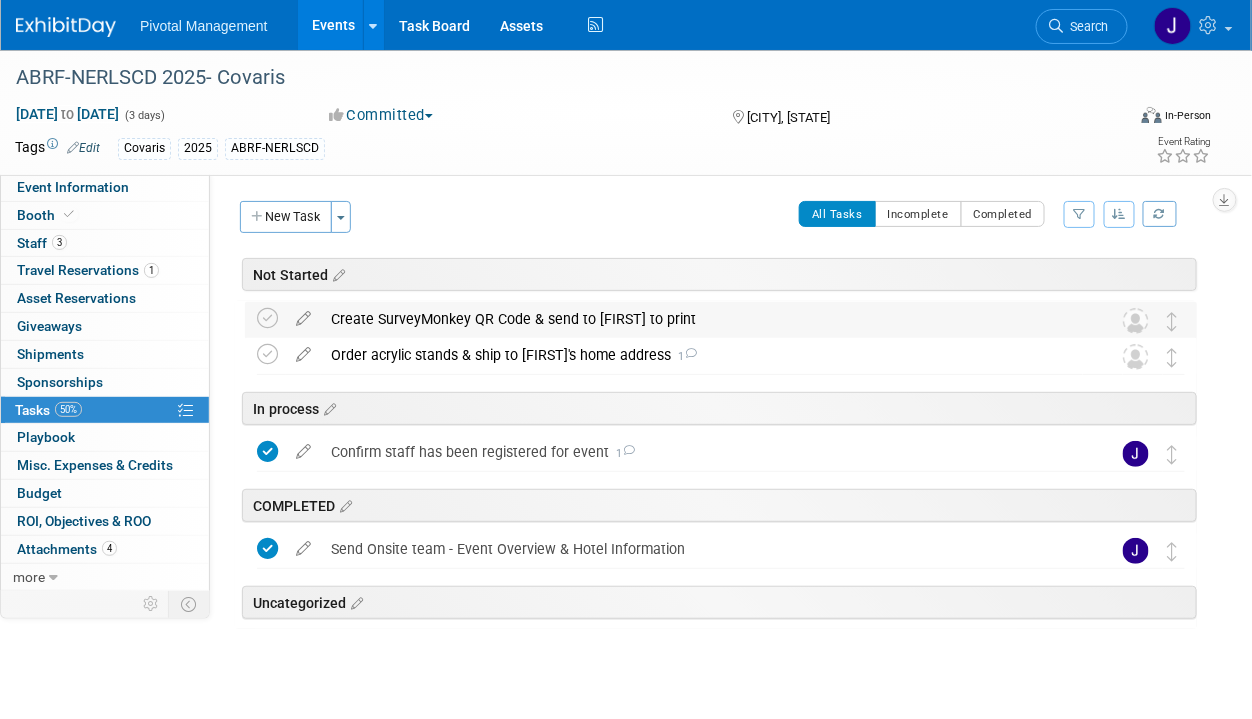click on "Create SurveyMonkey QR Code & send to [FIRST] to print" at bounding box center [702, 319] 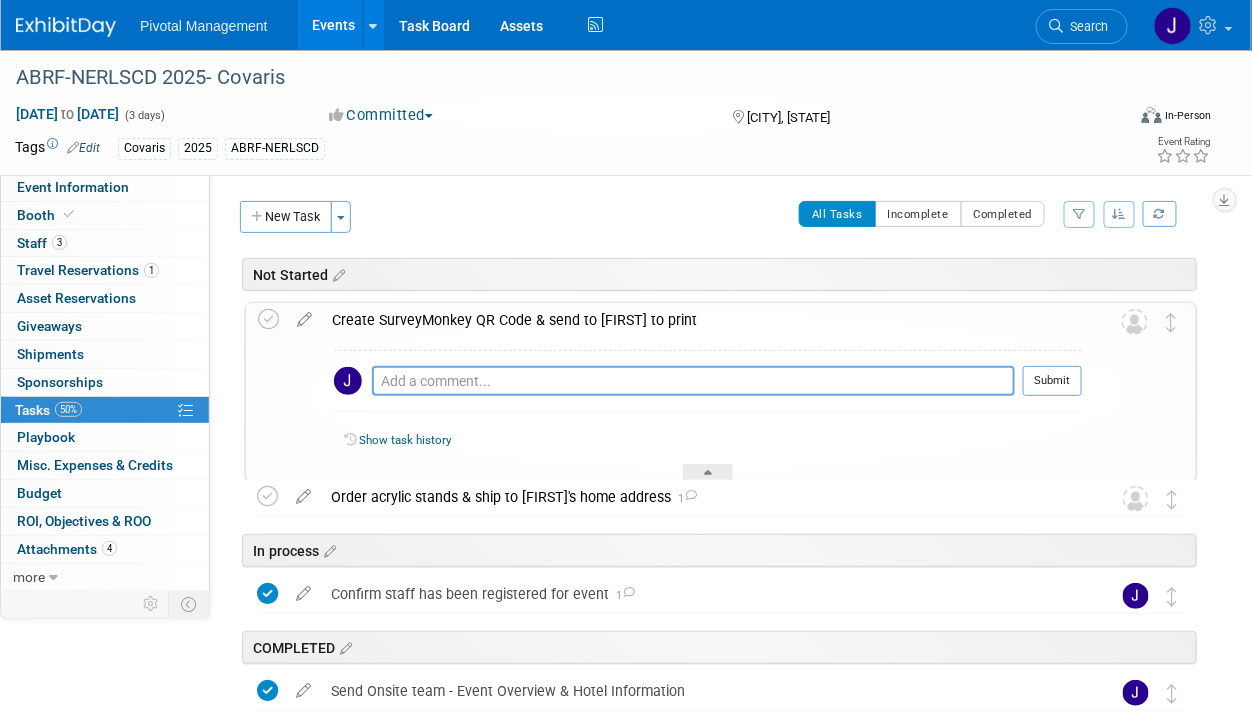 click on "Create SurveyMonkey QR Code & send to [FIRST] to print" at bounding box center (702, 320) 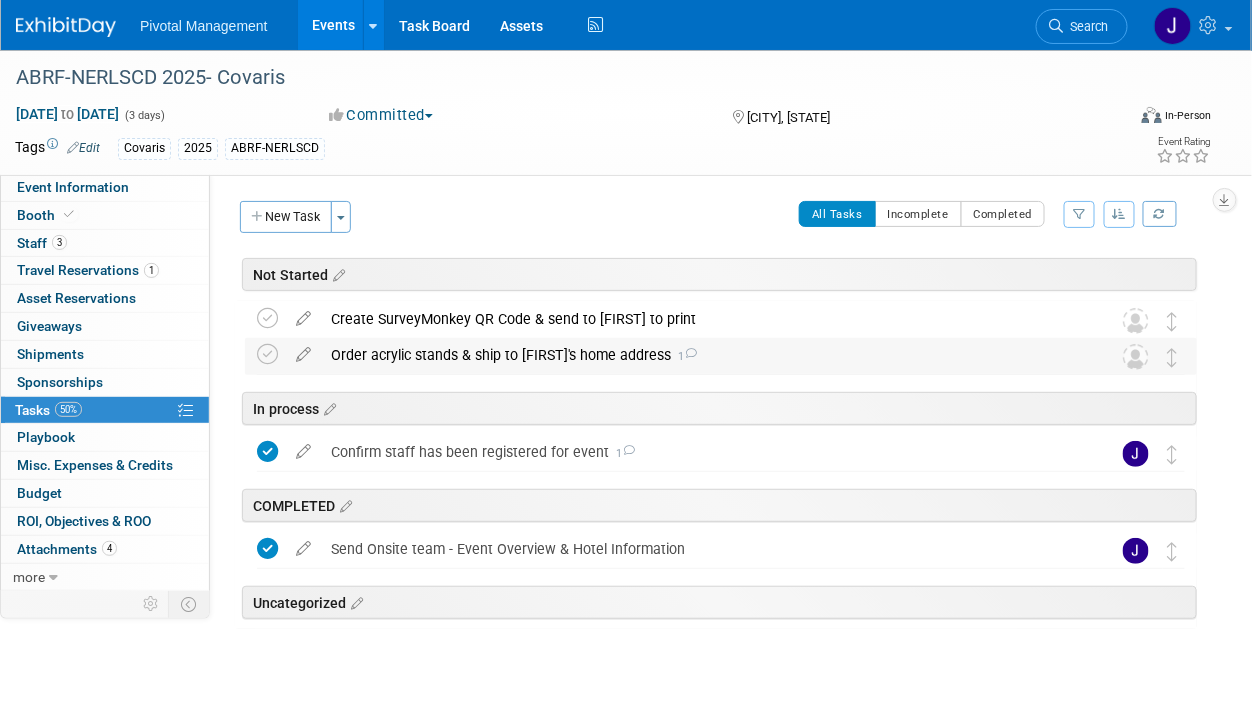 click on "Order acrylic stands & ship to [FIRST]'s home address
1" at bounding box center [702, 355] 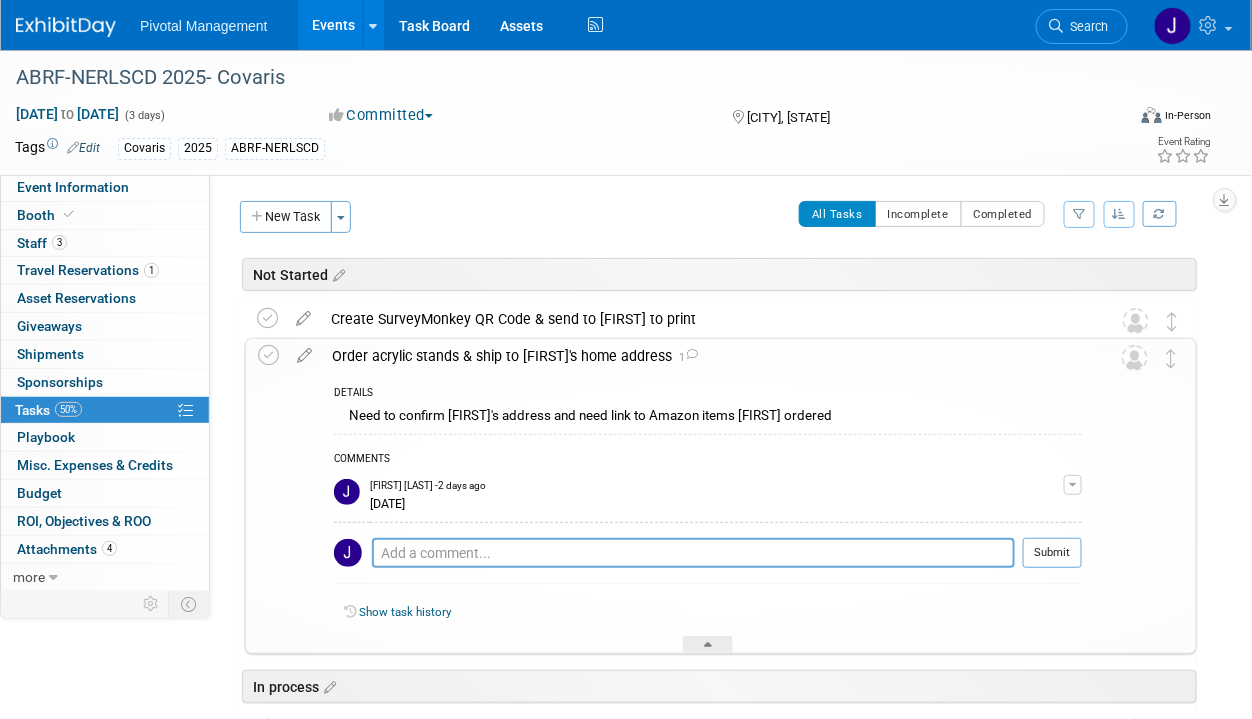 click on "Order acrylic stands & ship to [FIRST]'s home address
1" at bounding box center (702, 356) 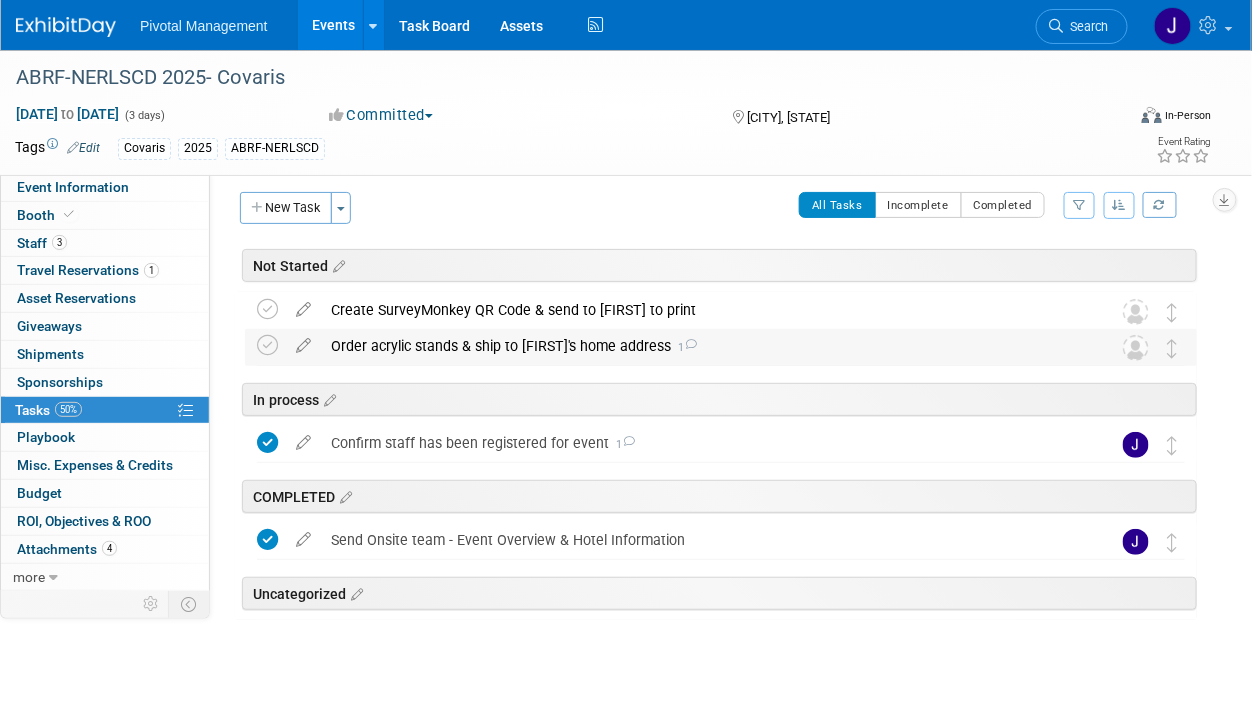 scroll, scrollTop: 0, scrollLeft: 0, axis: both 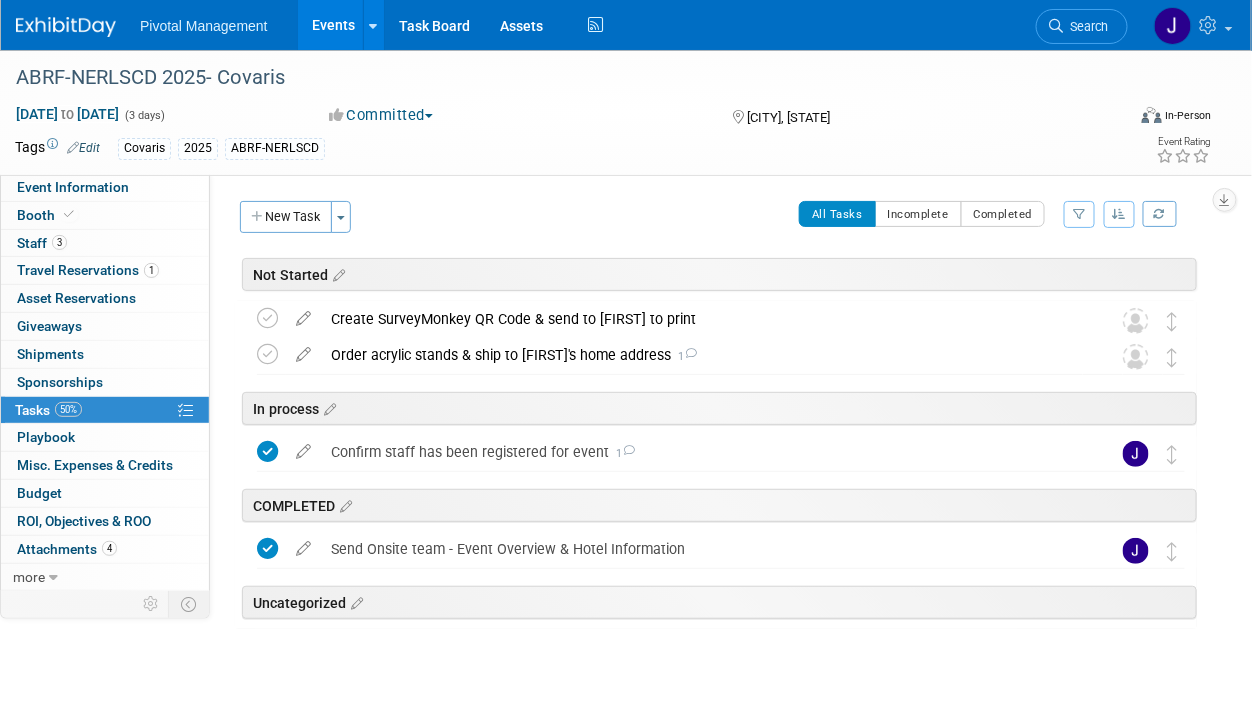 click on "New Task" at bounding box center (286, 217) 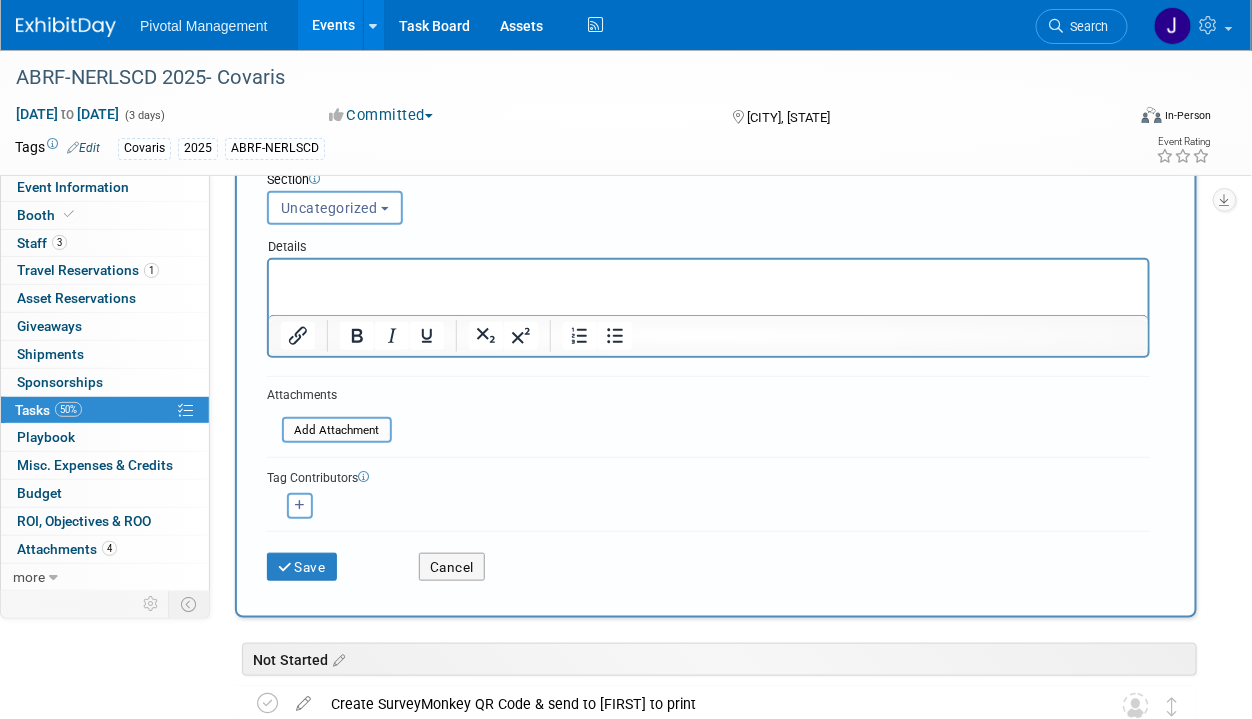 scroll, scrollTop: 230, scrollLeft: 0, axis: vertical 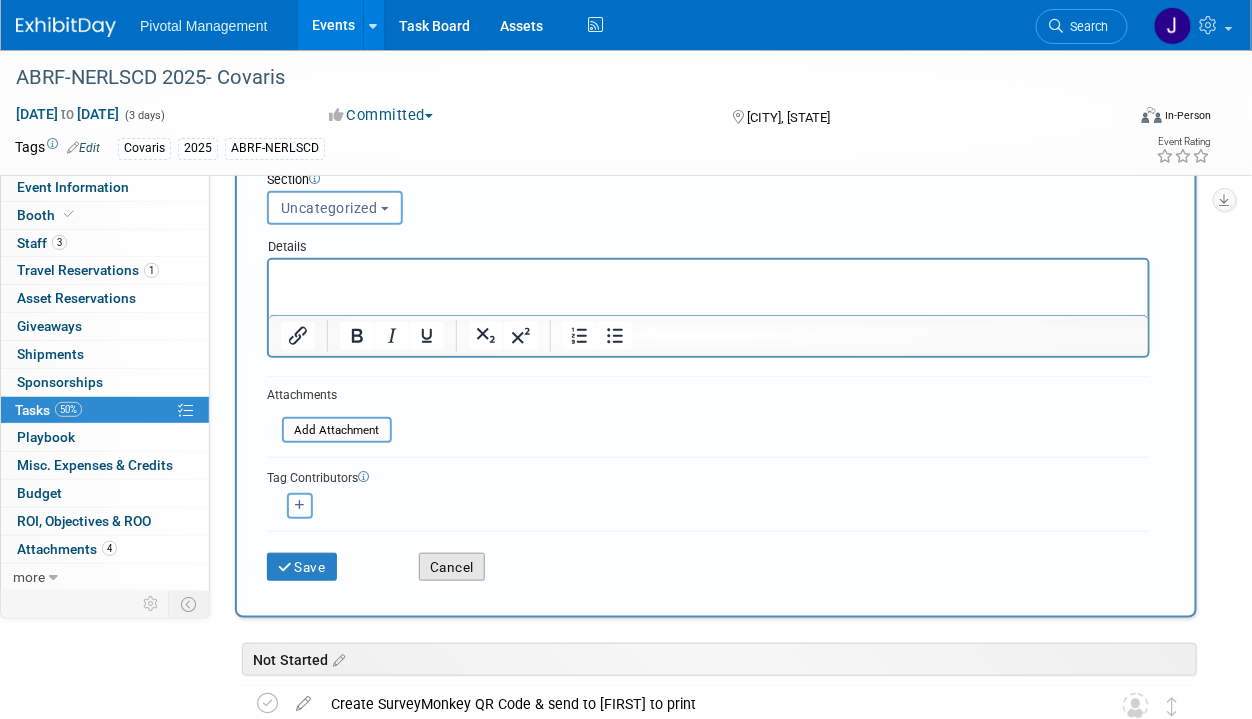 click on "Cancel" at bounding box center (452, 567) 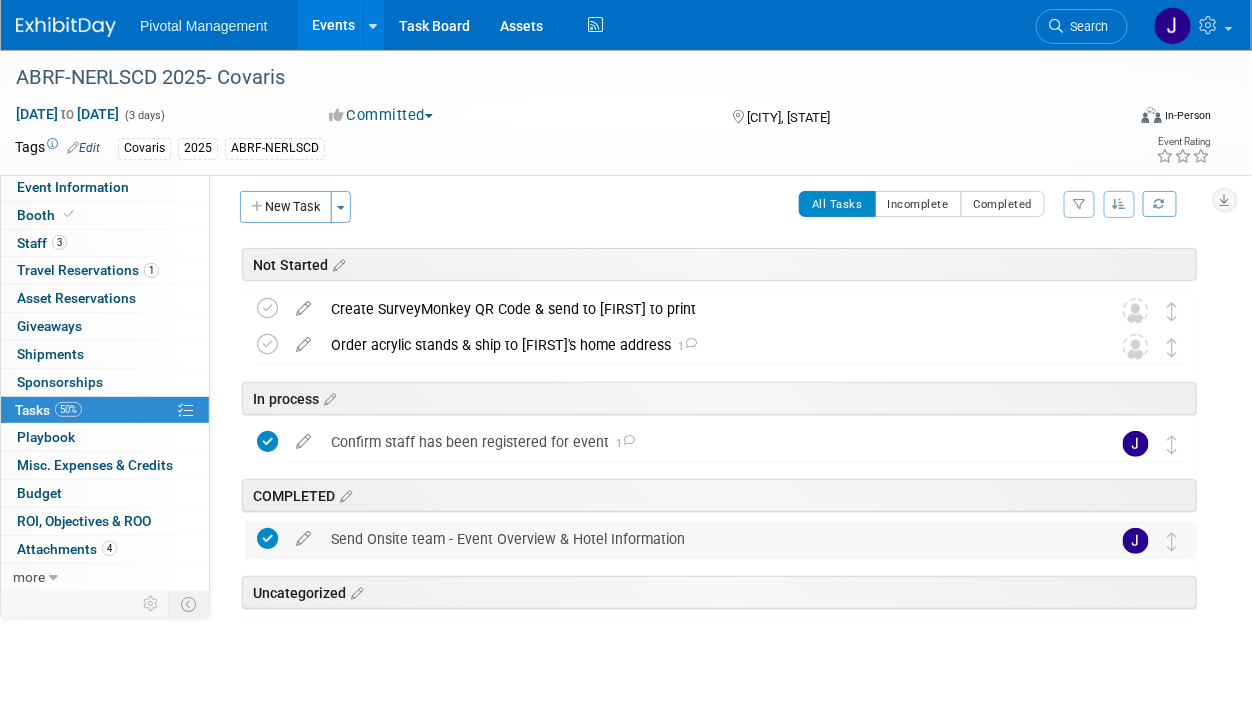 scroll, scrollTop: 0, scrollLeft: 0, axis: both 